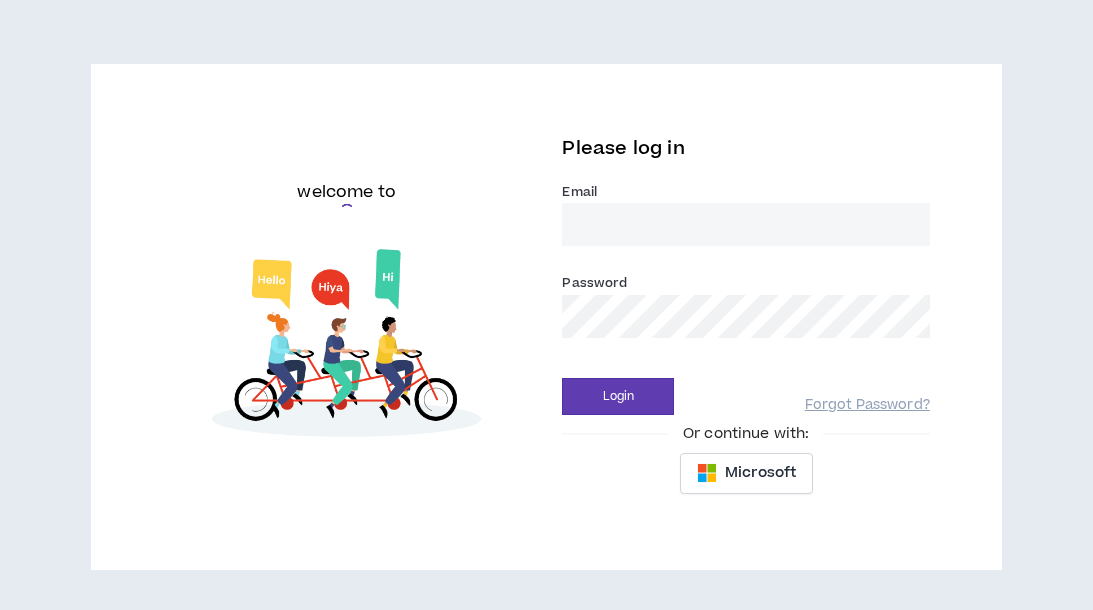 scroll, scrollTop: 0, scrollLeft: 0, axis: both 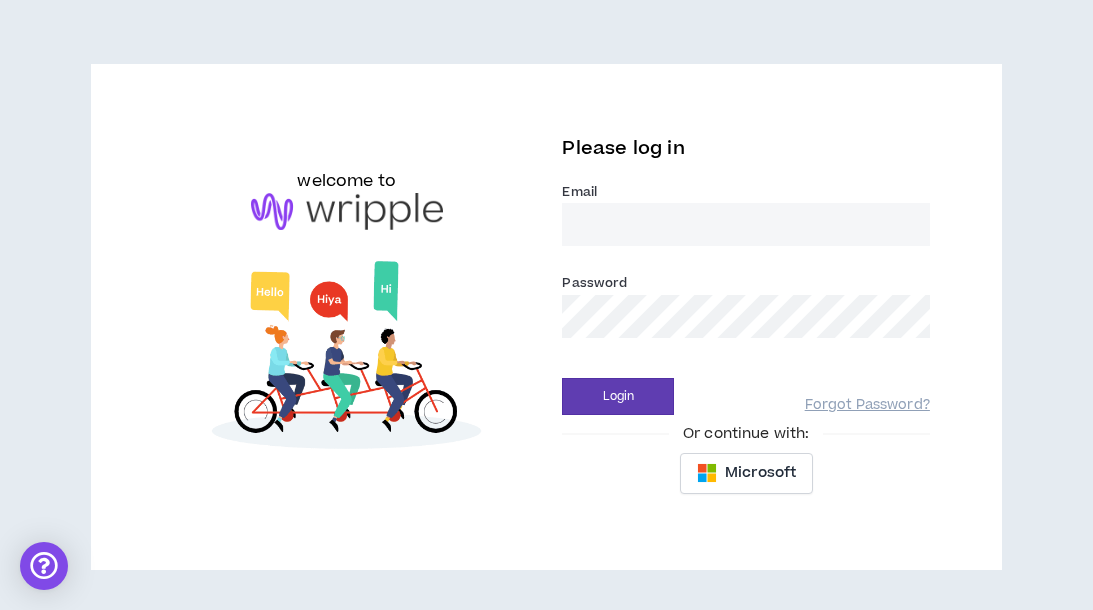 click on "Email  *" at bounding box center (745, 224) 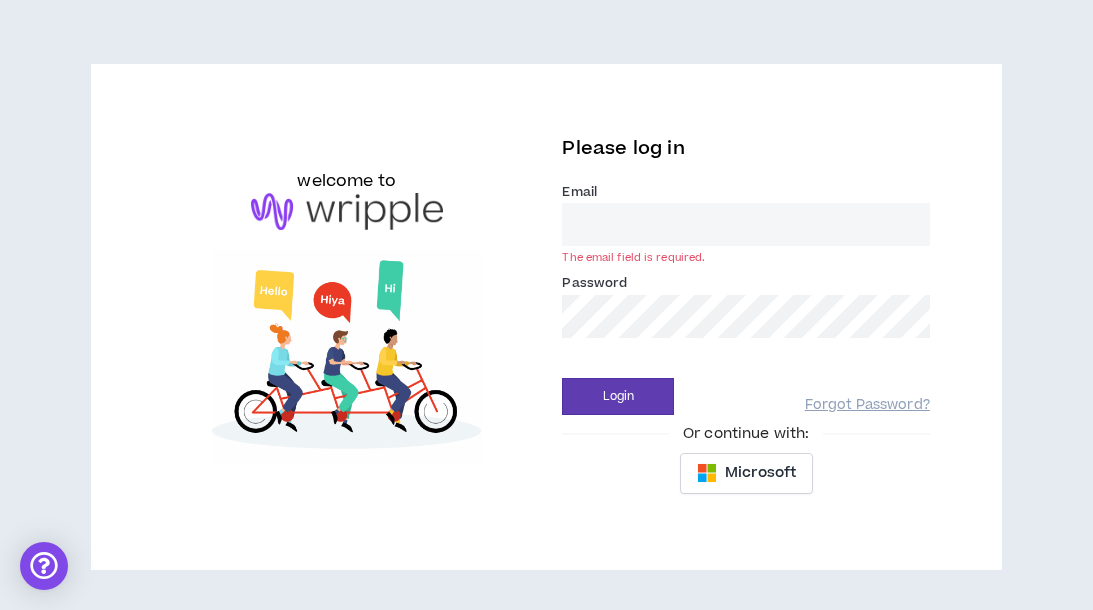 type on "haven.mc@gmail.com" 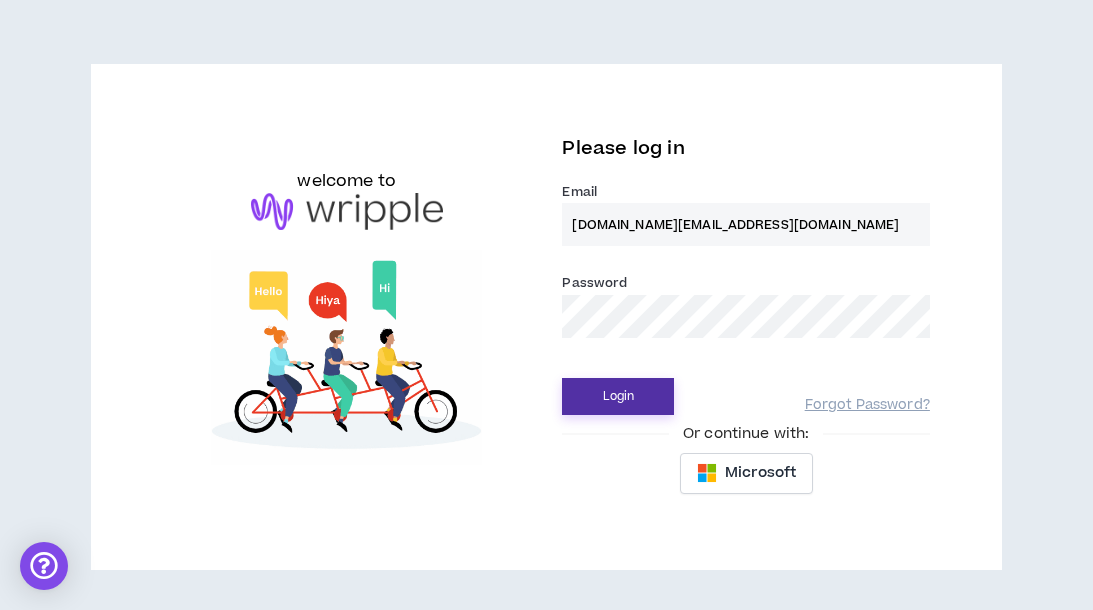 click on "Login" at bounding box center [618, 396] 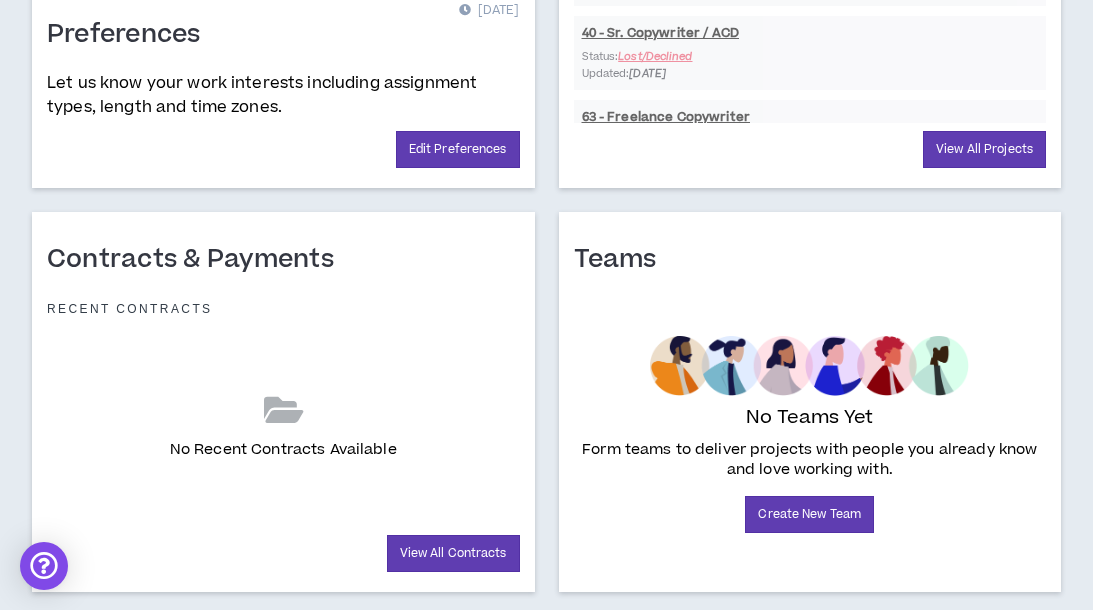 scroll, scrollTop: 1176, scrollLeft: 0, axis: vertical 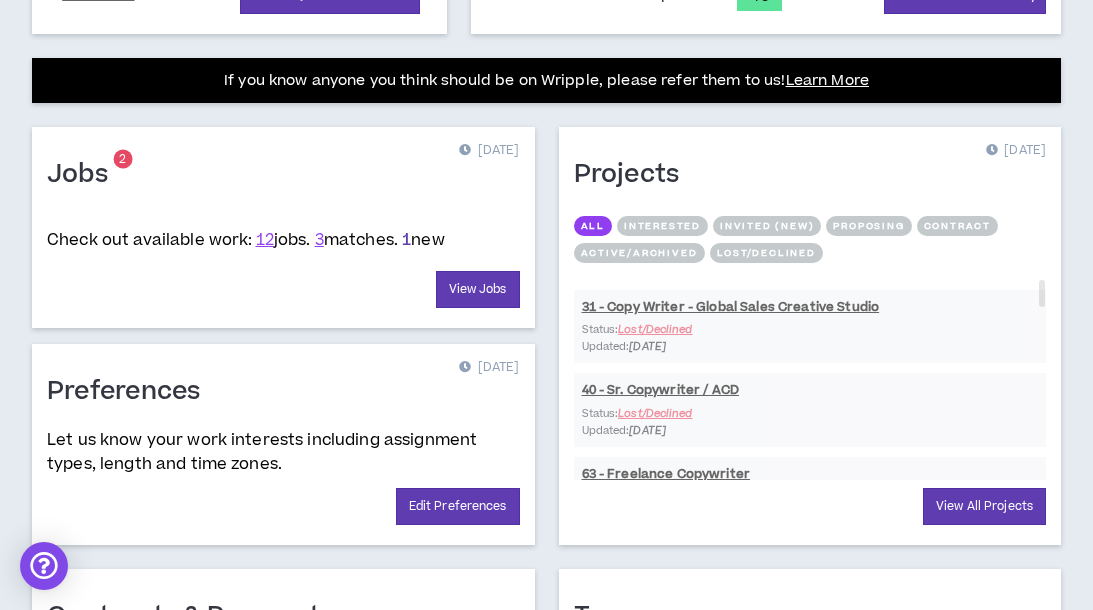 click on "1" at bounding box center [406, 240] 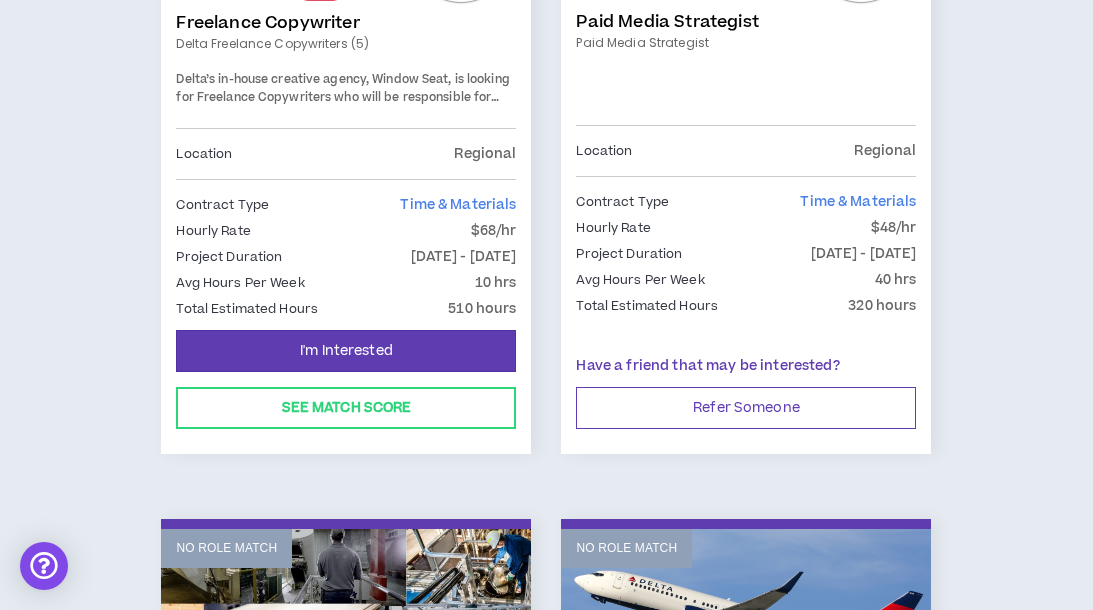 scroll, scrollTop: 636, scrollLeft: 0, axis: vertical 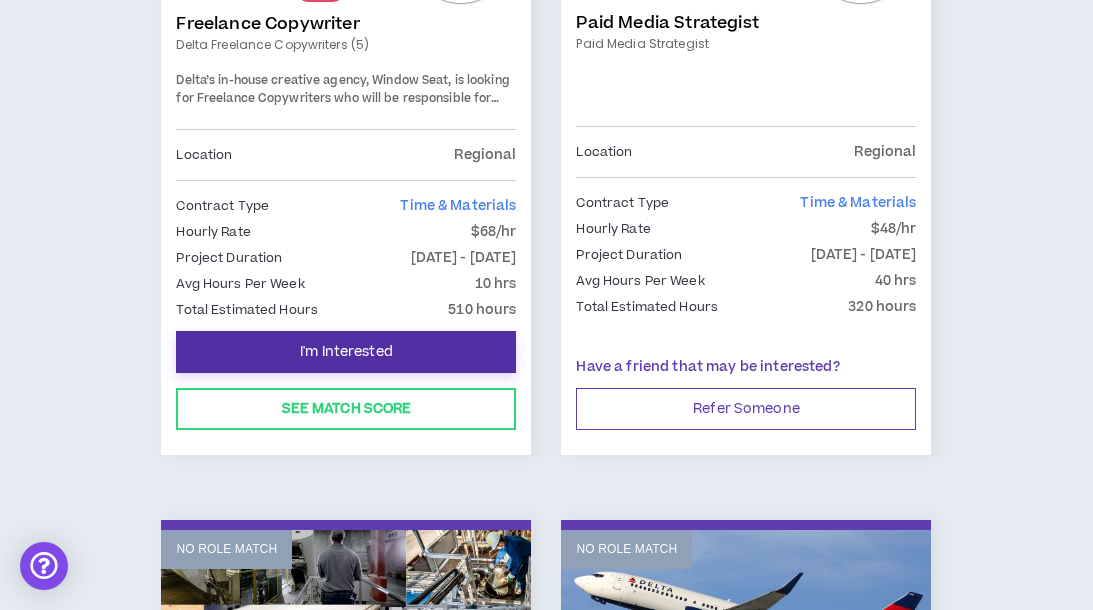 click on "I'm Interested" at bounding box center (346, 352) 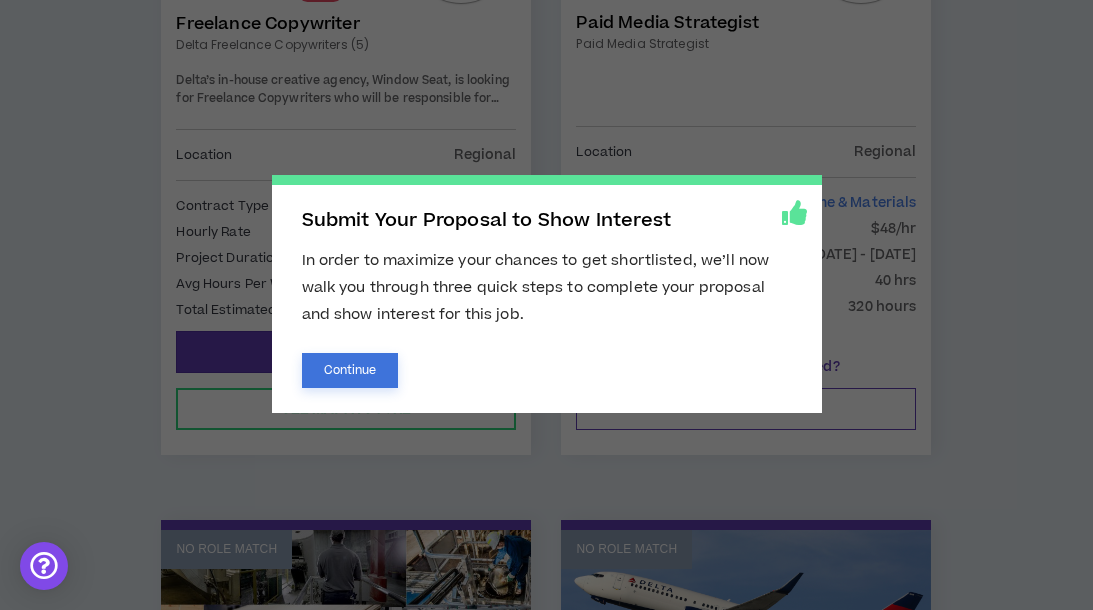 click on "Continue" at bounding box center [350, 370] 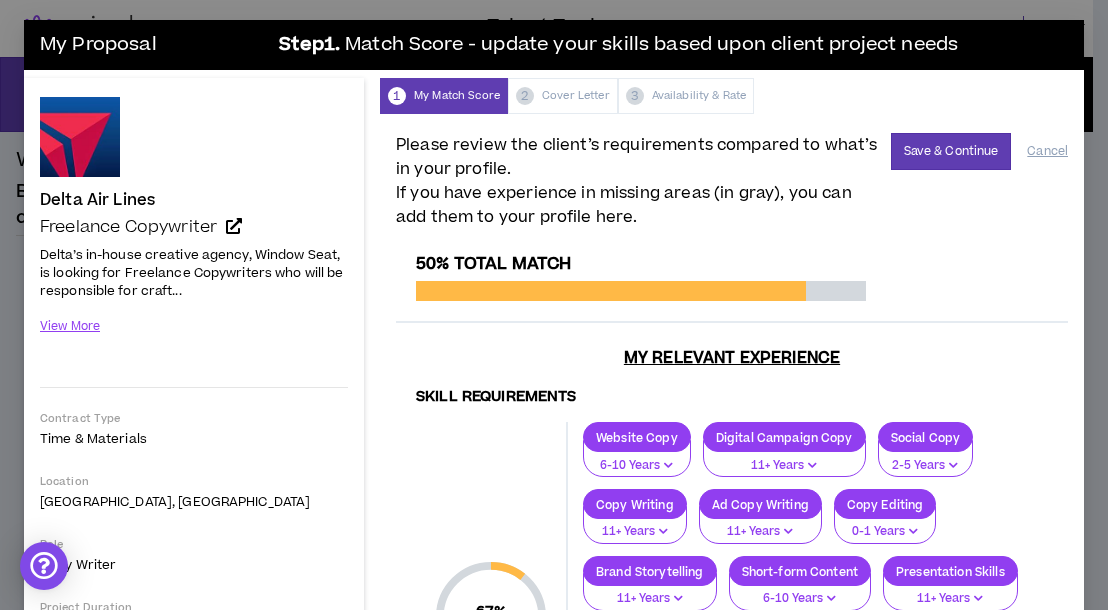 scroll, scrollTop: 0, scrollLeft: 0, axis: both 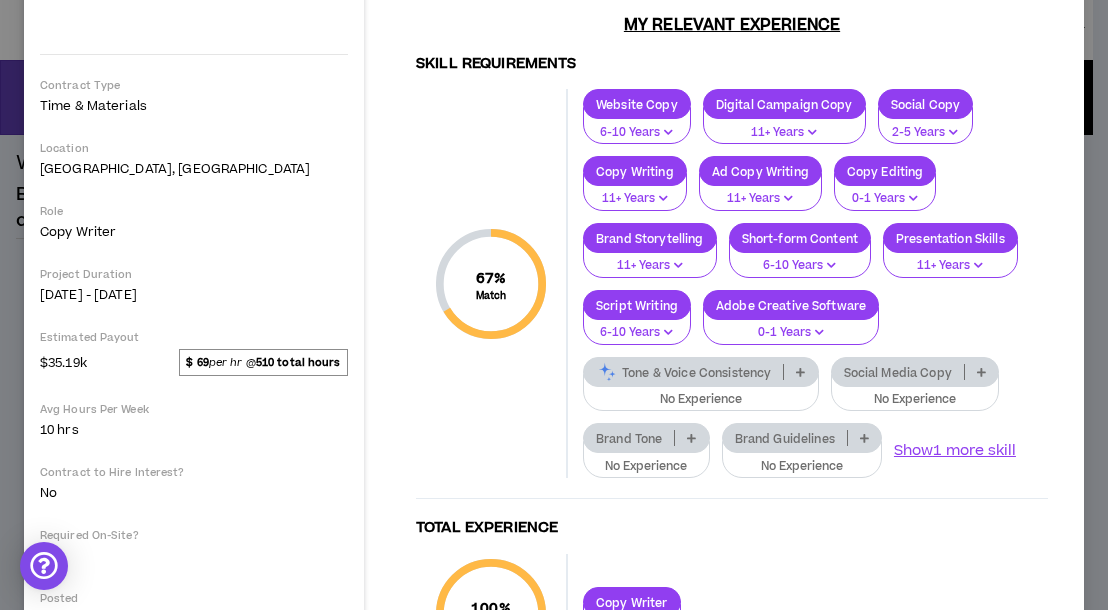 click at bounding box center (800, 372) 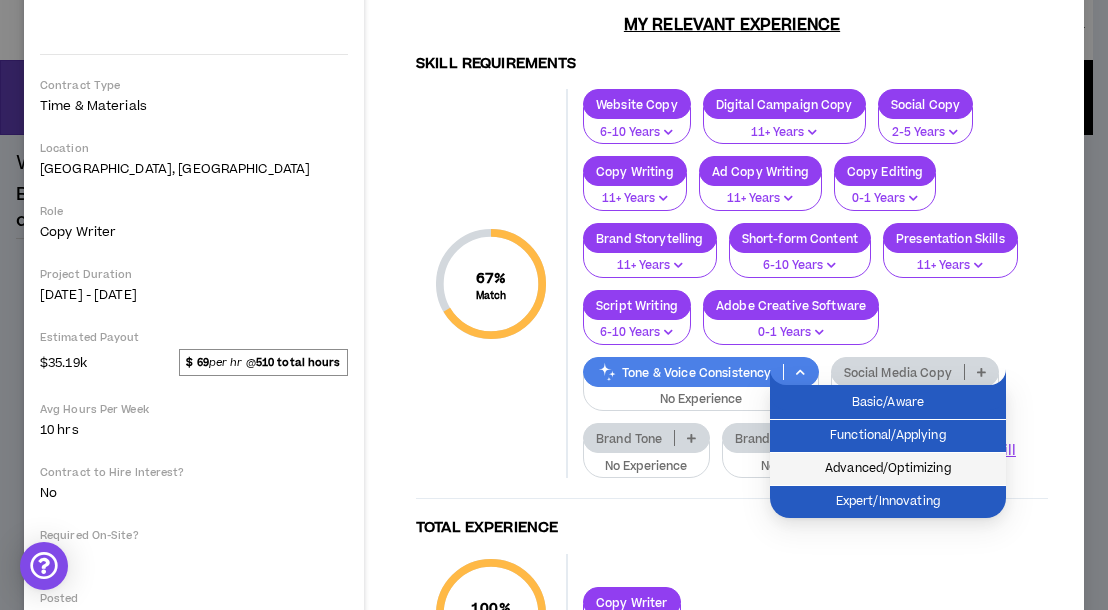 click on "Advanced/Optimizing" at bounding box center (888, 469) 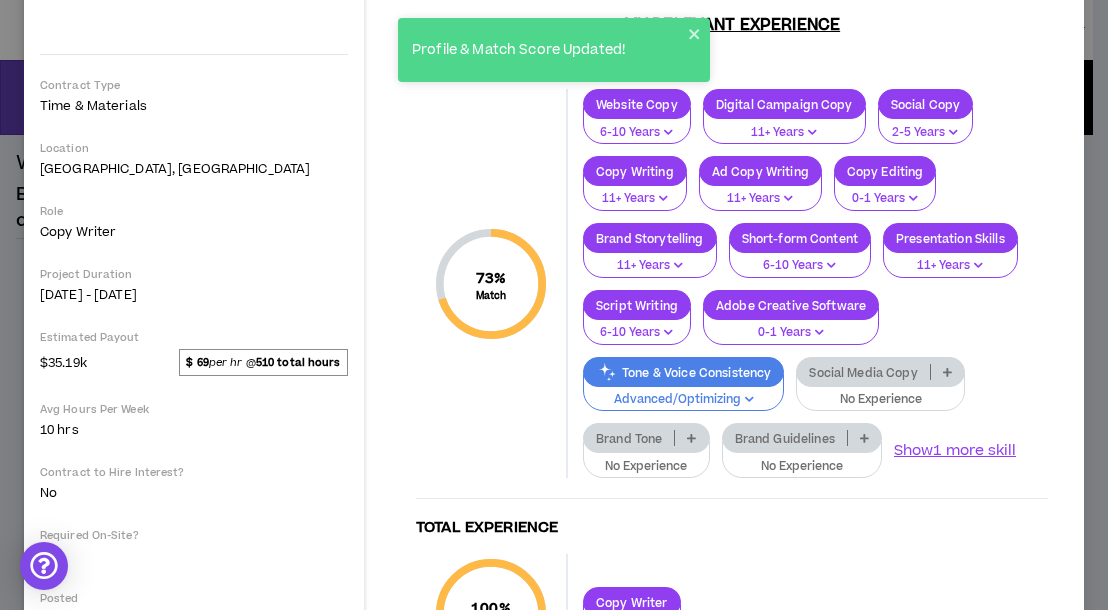 click at bounding box center [947, 372] 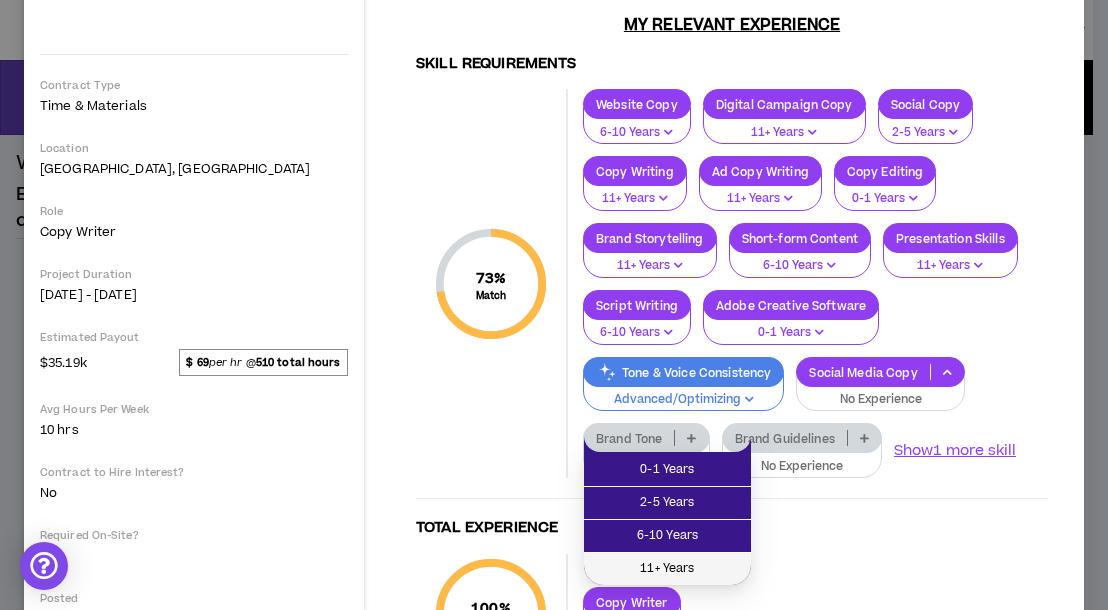 click on "11+ Years" at bounding box center (667, 569) 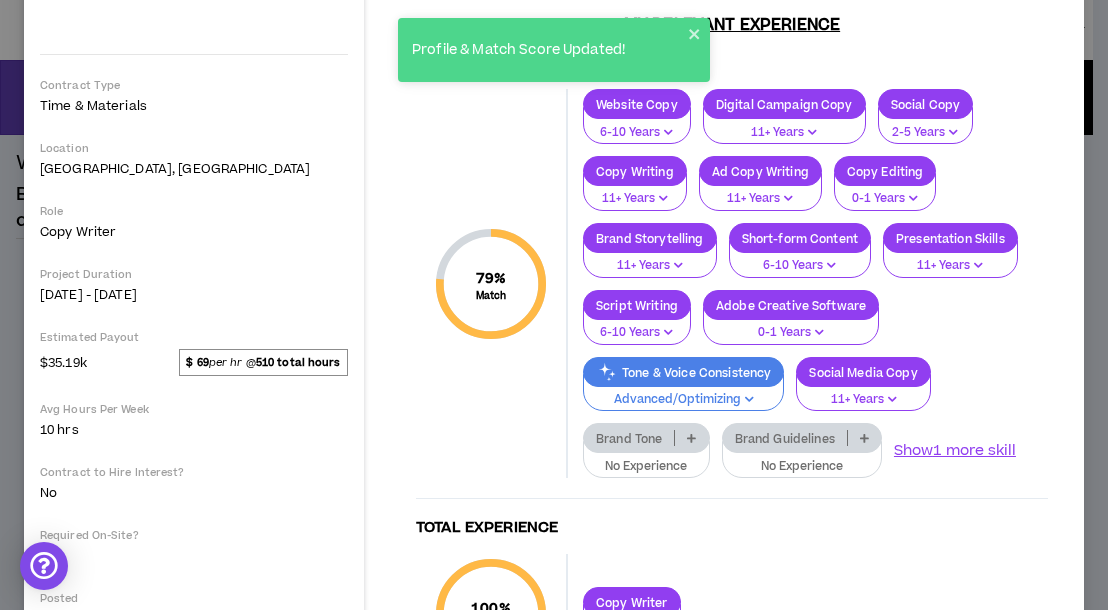 click at bounding box center (691, 438) 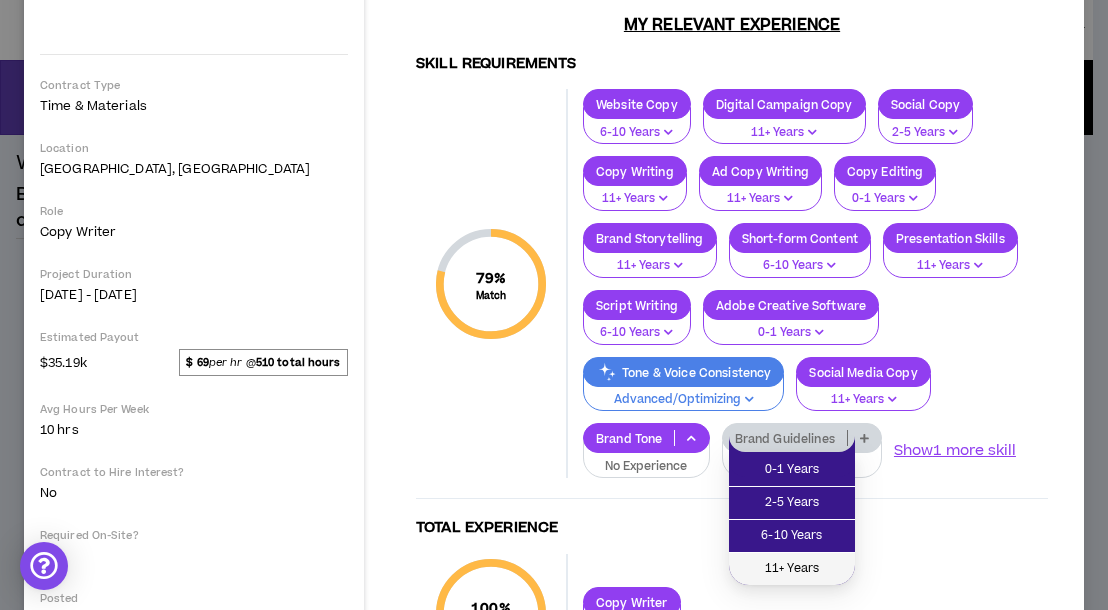 click on "11+ Years" at bounding box center [792, 569] 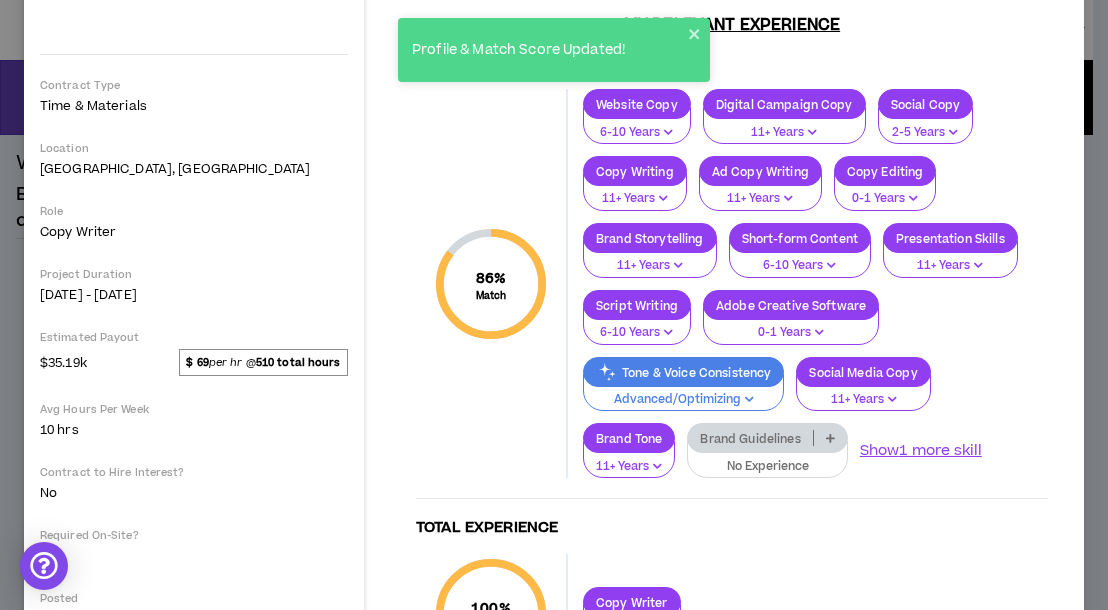 click at bounding box center (830, 438) 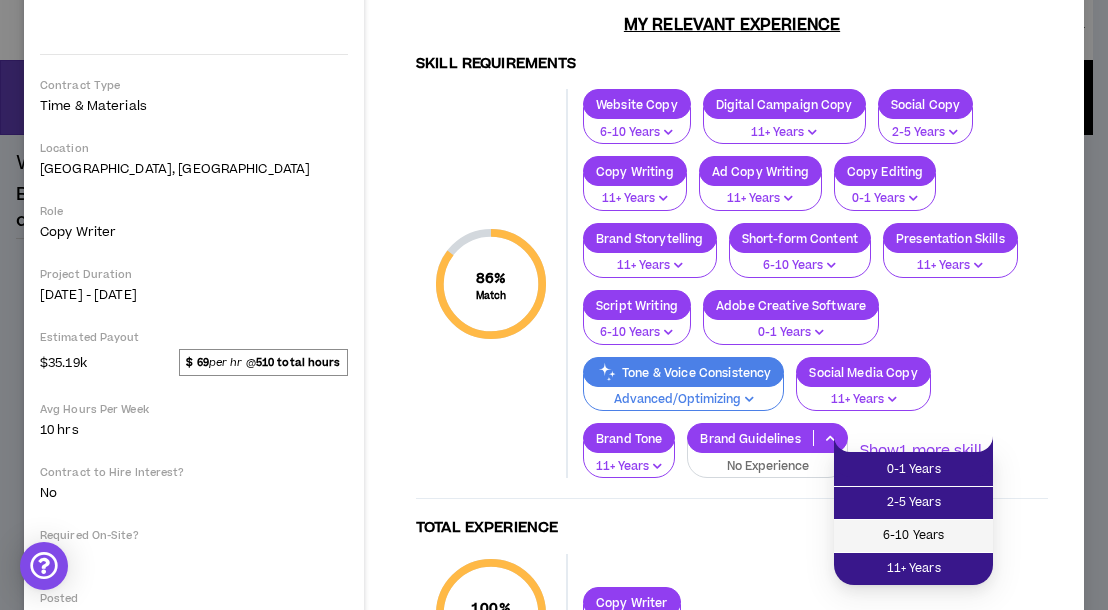 click on "6-10 Years" at bounding box center (913, 536) 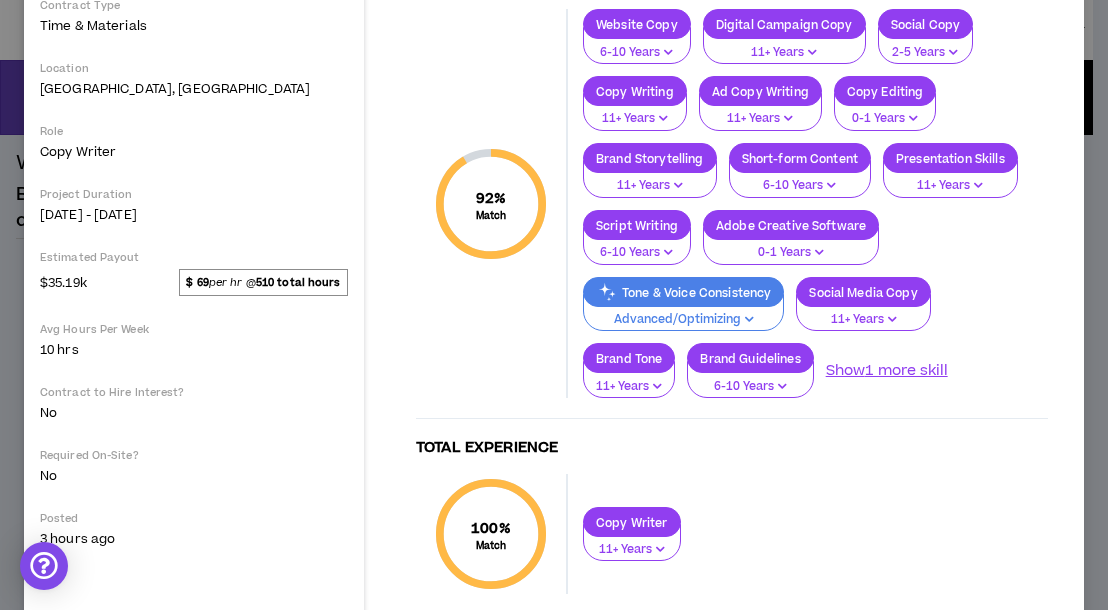 scroll, scrollTop: 509, scrollLeft: 0, axis: vertical 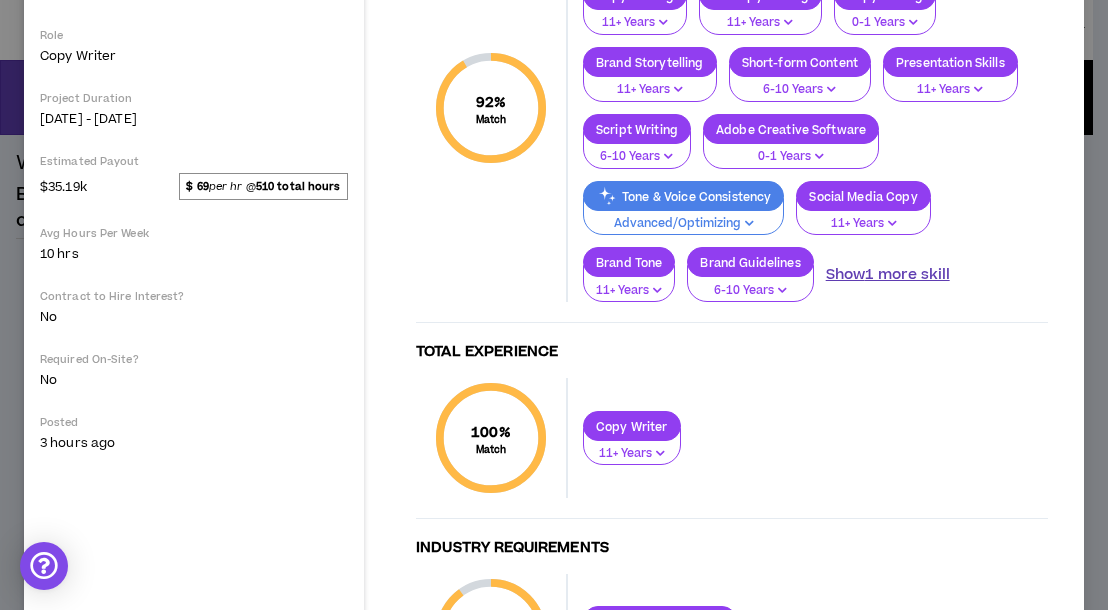 click on "Show  1 more skill" at bounding box center [888, 275] 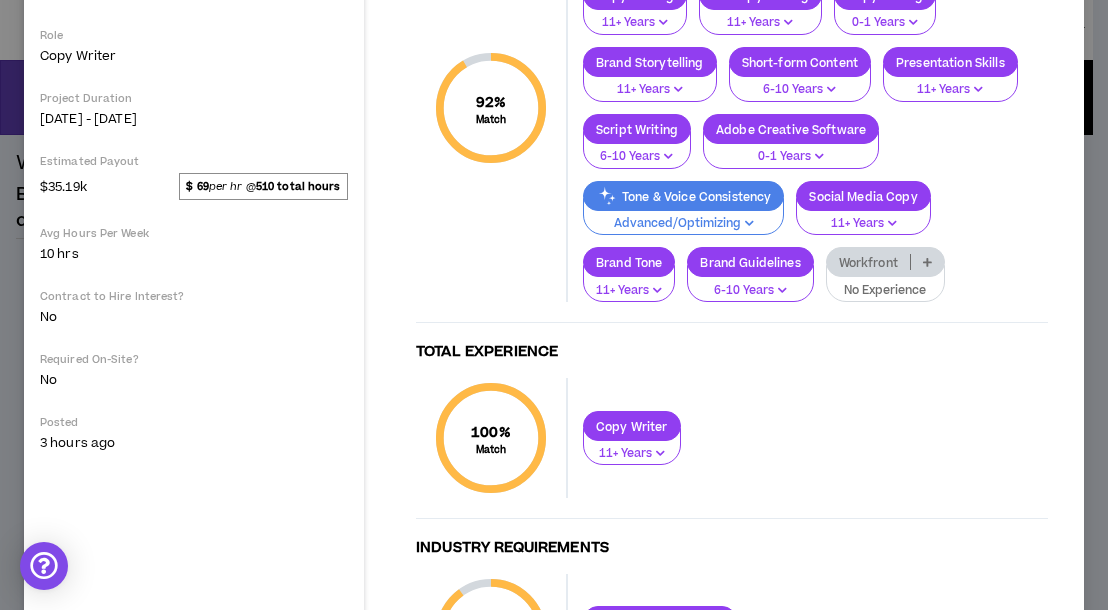 click at bounding box center (927, 262) 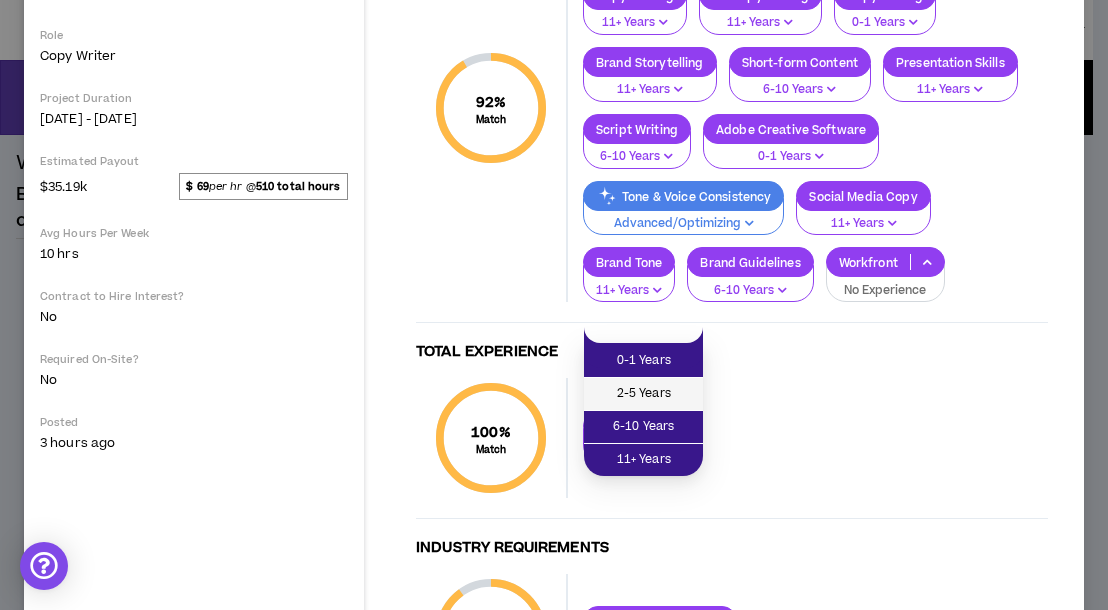click on "2-5 Years" at bounding box center (643, 394) 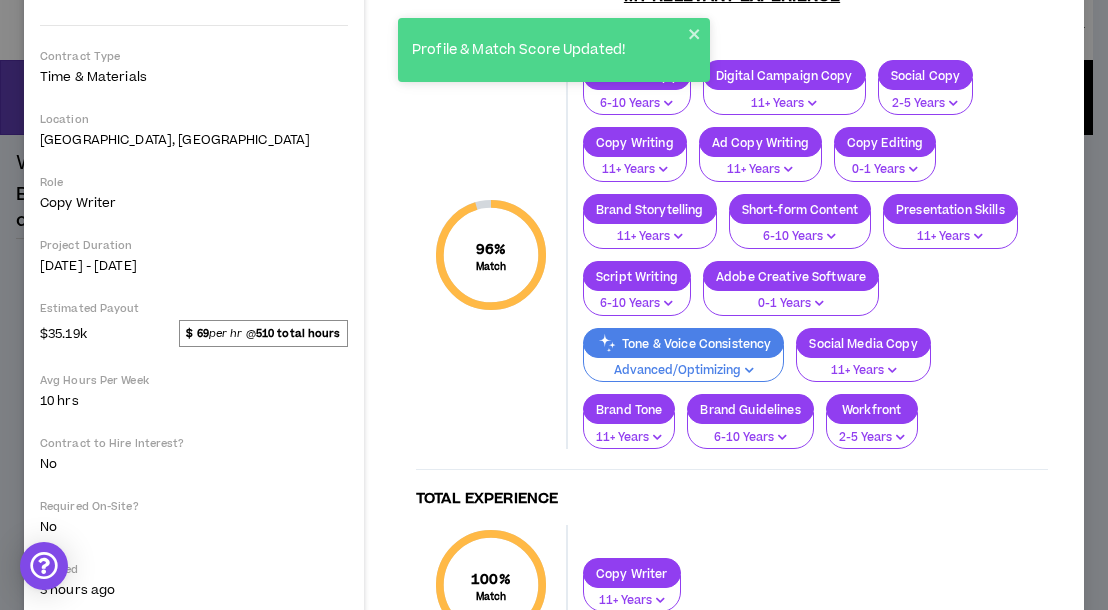 scroll, scrollTop: 284, scrollLeft: 0, axis: vertical 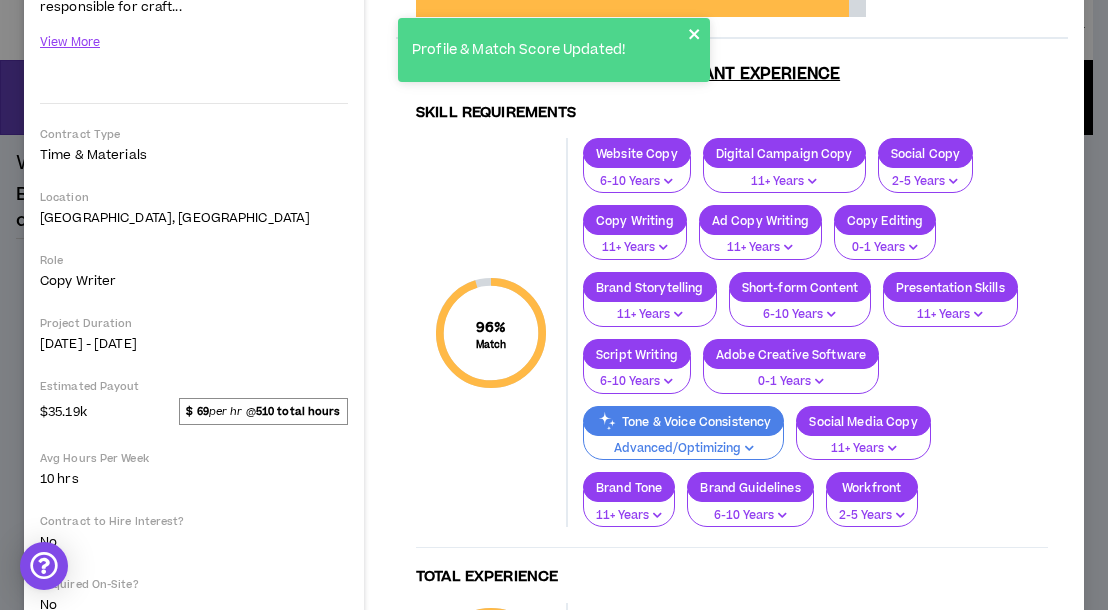 click 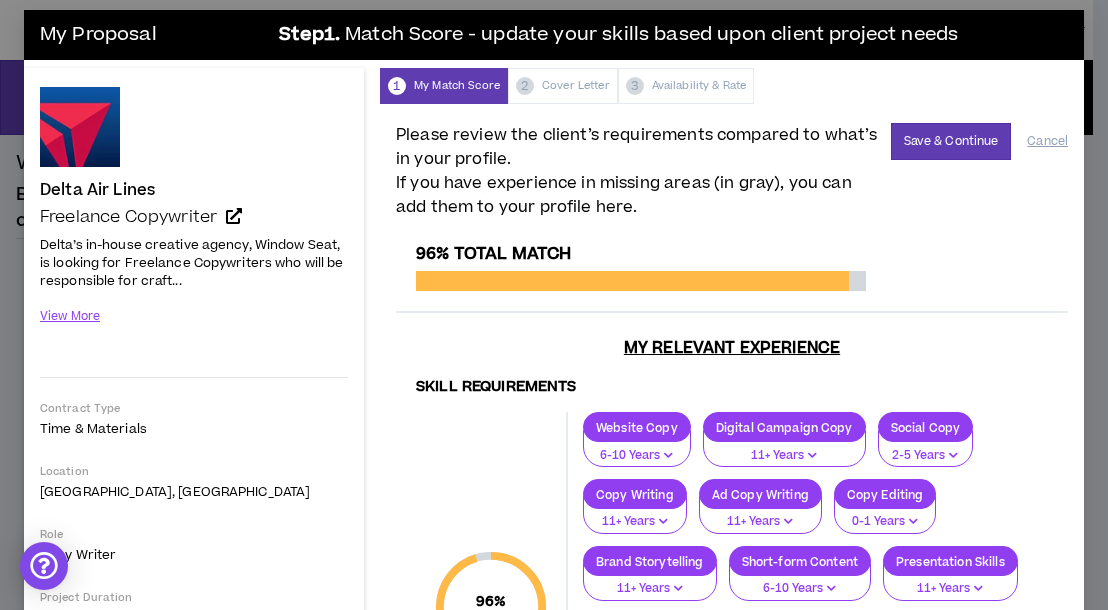 scroll, scrollTop: 0, scrollLeft: 0, axis: both 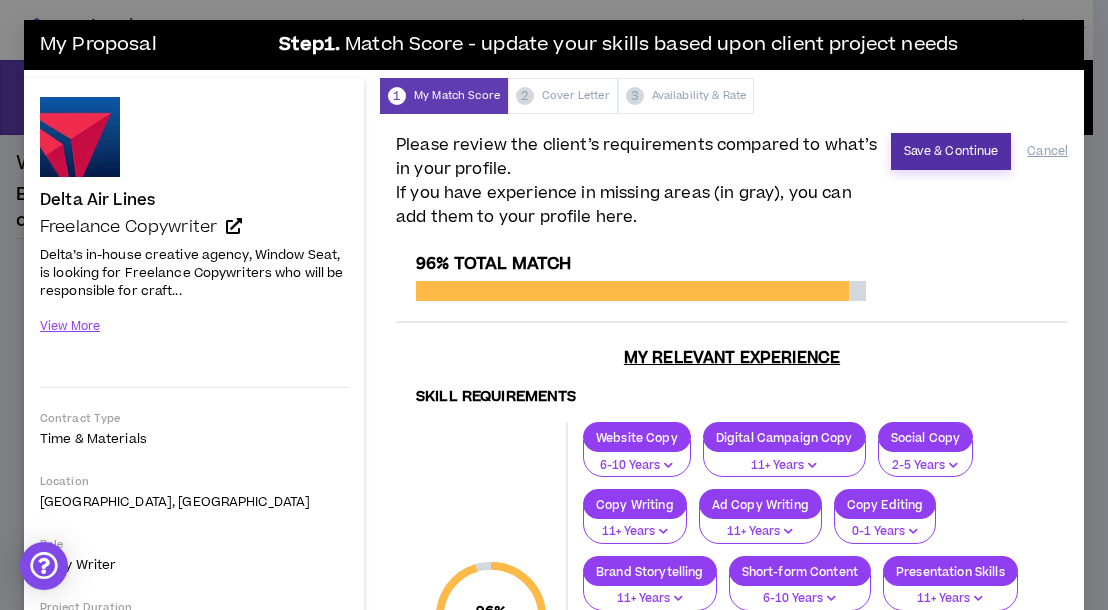 click on "Save & Continue" at bounding box center [951, 151] 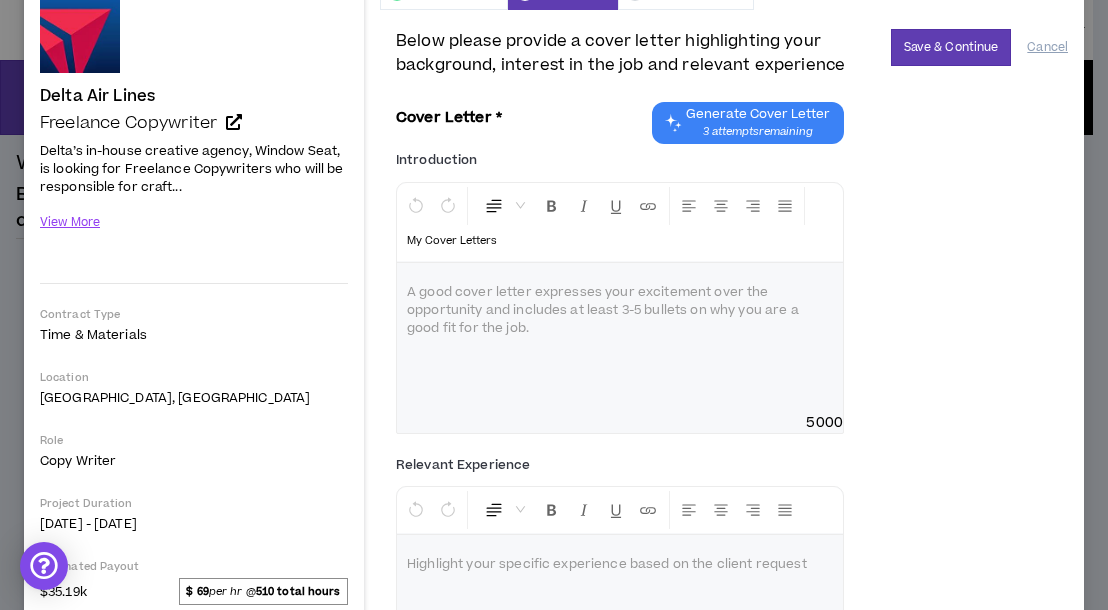 scroll, scrollTop: 21, scrollLeft: 0, axis: vertical 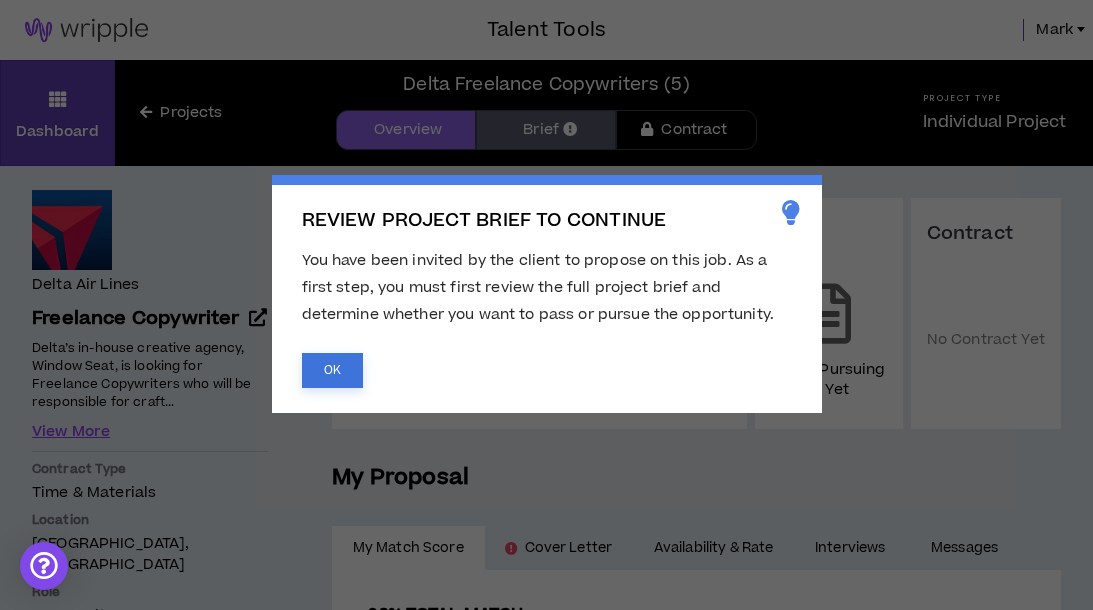 click on "OK" at bounding box center (332, 370) 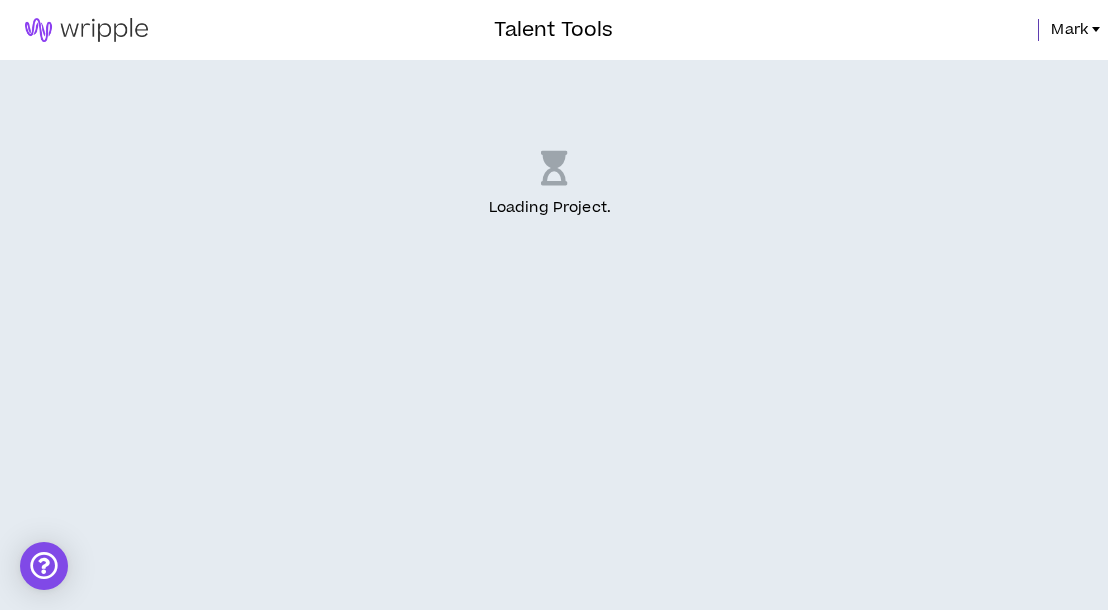 scroll, scrollTop: 0, scrollLeft: 0, axis: both 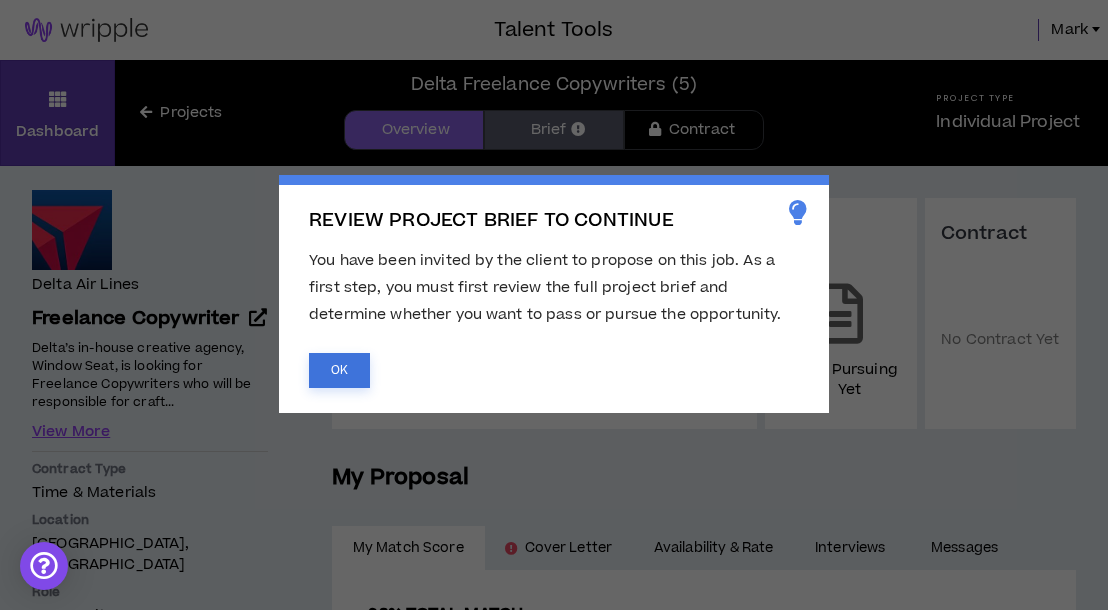 click on "OK" at bounding box center (339, 370) 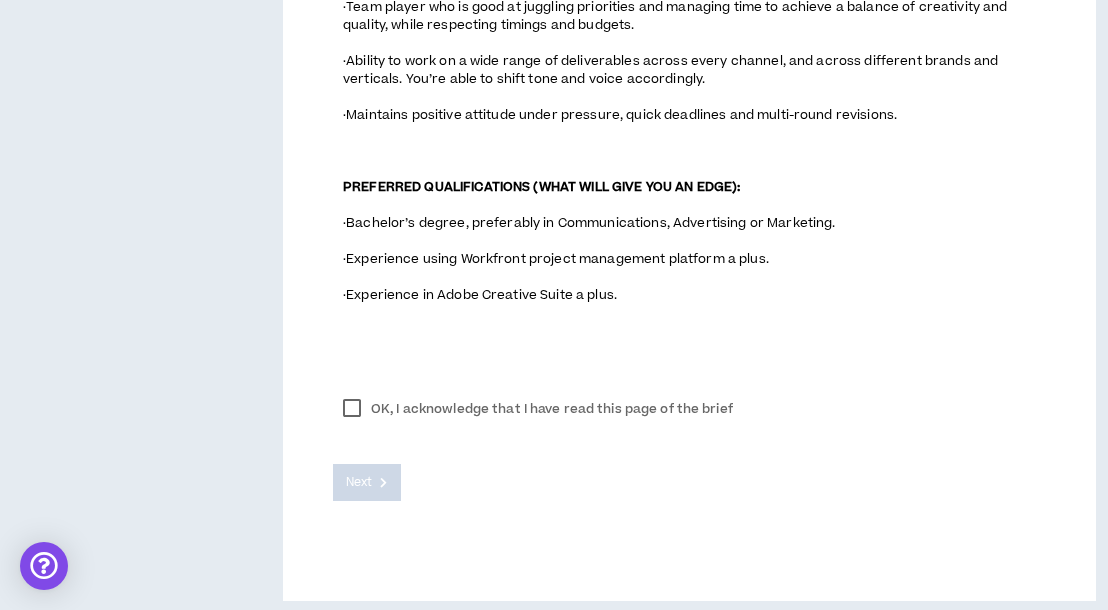 scroll, scrollTop: 1682, scrollLeft: 0, axis: vertical 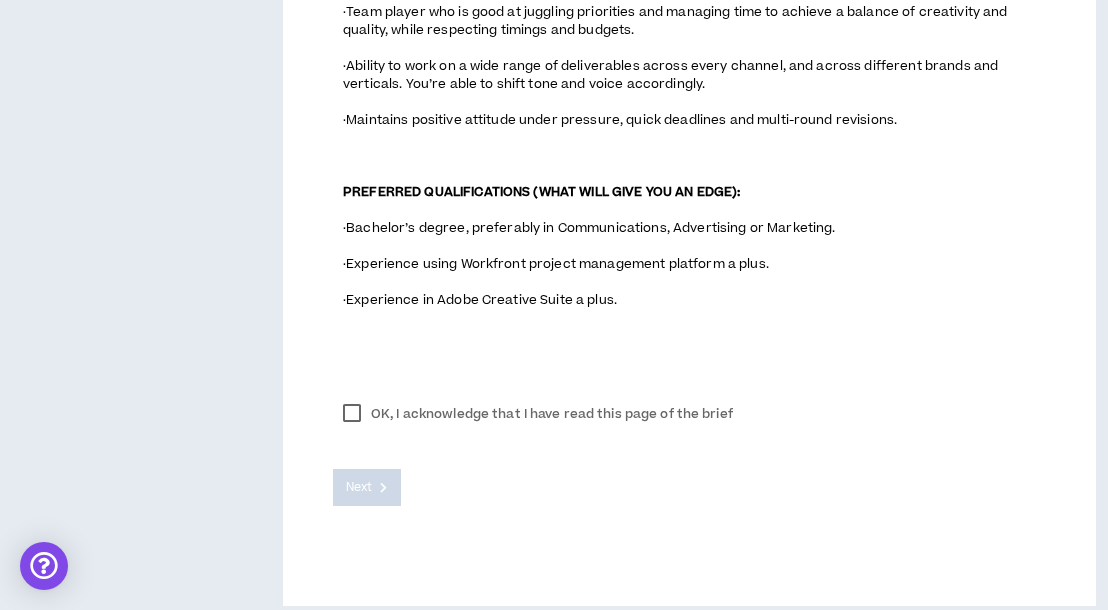 click on "OK, I acknowledge that I have read this page of the brief" at bounding box center [538, 414] 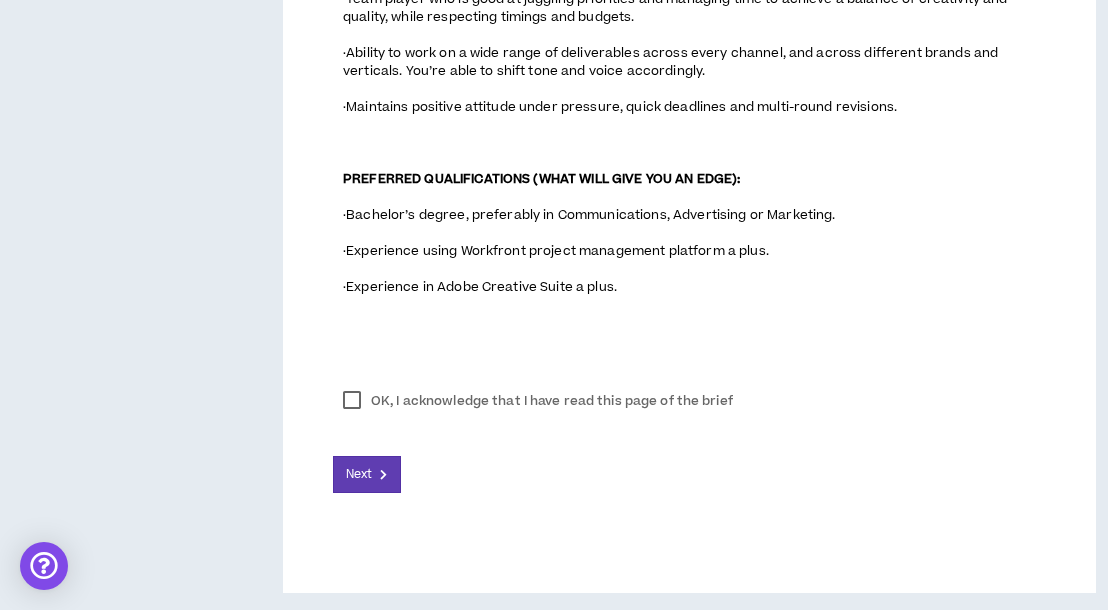 scroll, scrollTop: 1714, scrollLeft: 0, axis: vertical 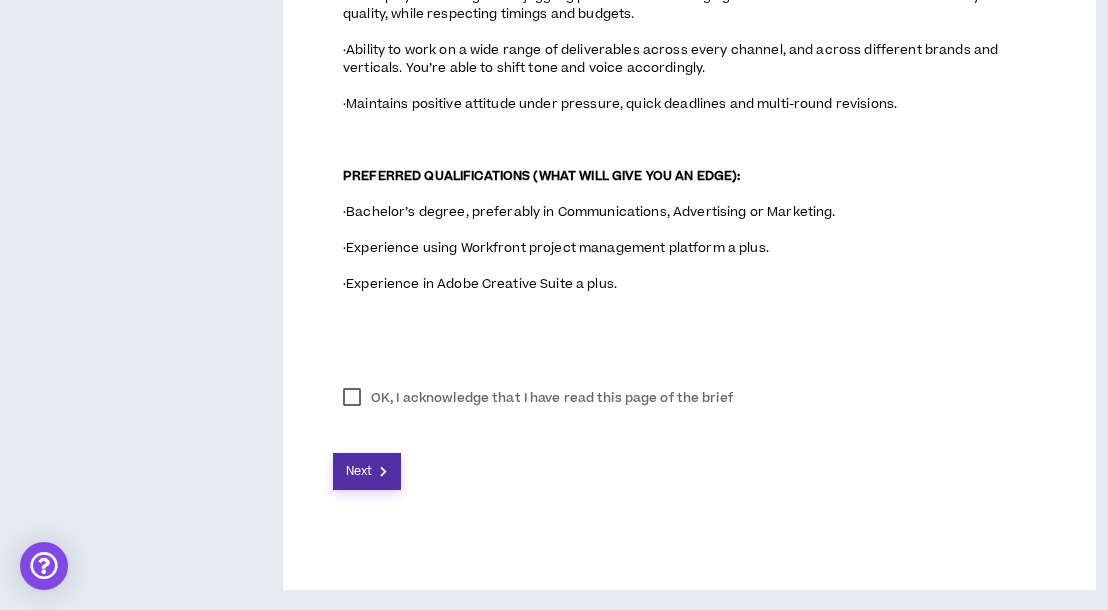 click on "Next" at bounding box center (359, 471) 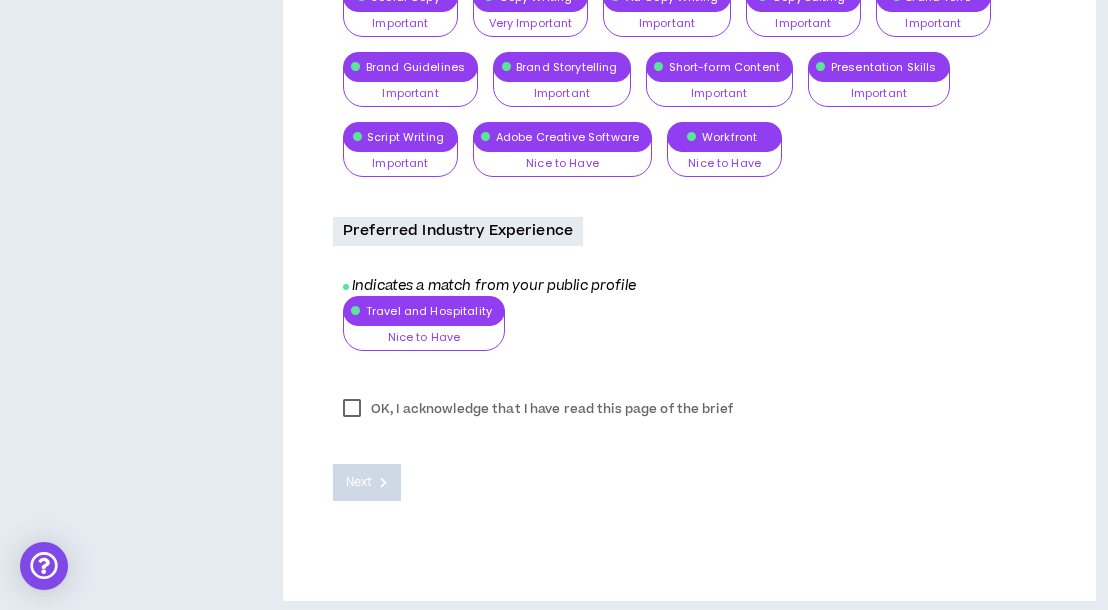scroll, scrollTop: 1977, scrollLeft: 0, axis: vertical 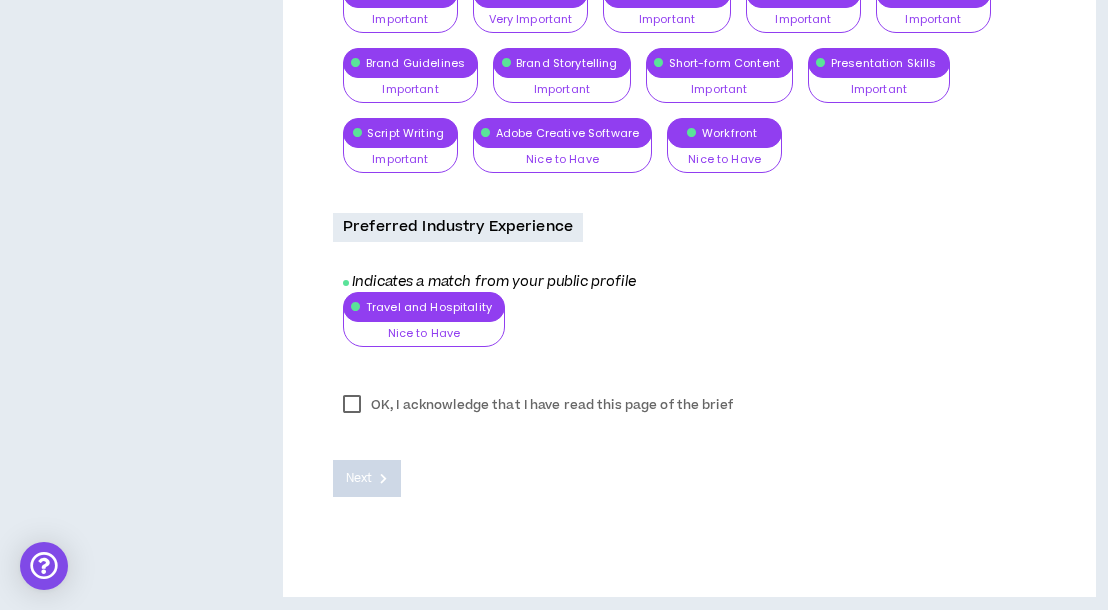 click on "OK, I acknowledge that I have read this page of the brief" at bounding box center [538, 405] 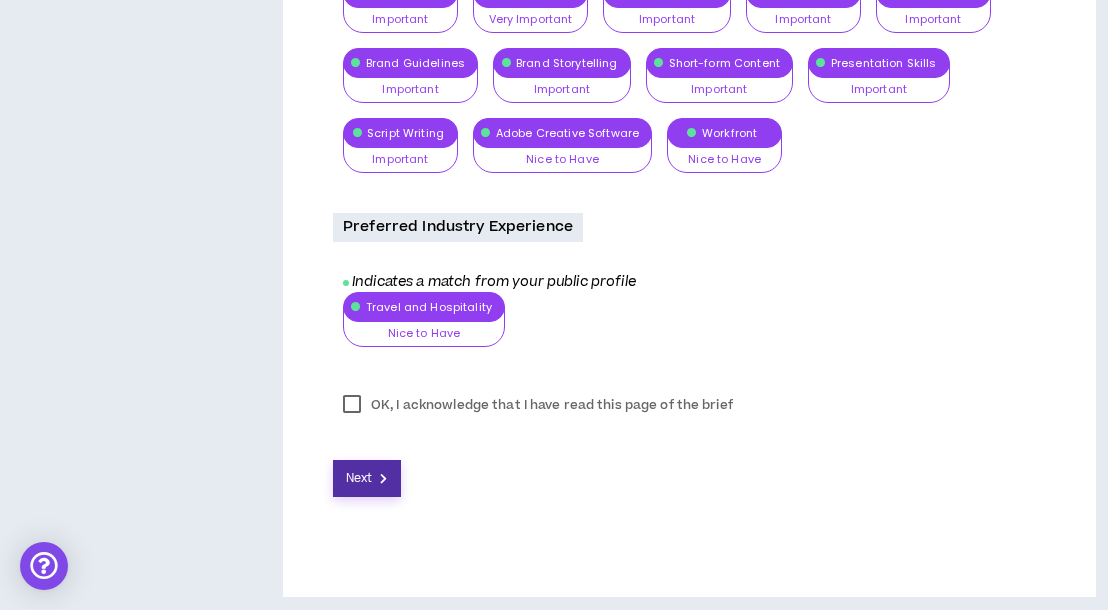 click on "Next" at bounding box center (367, 478) 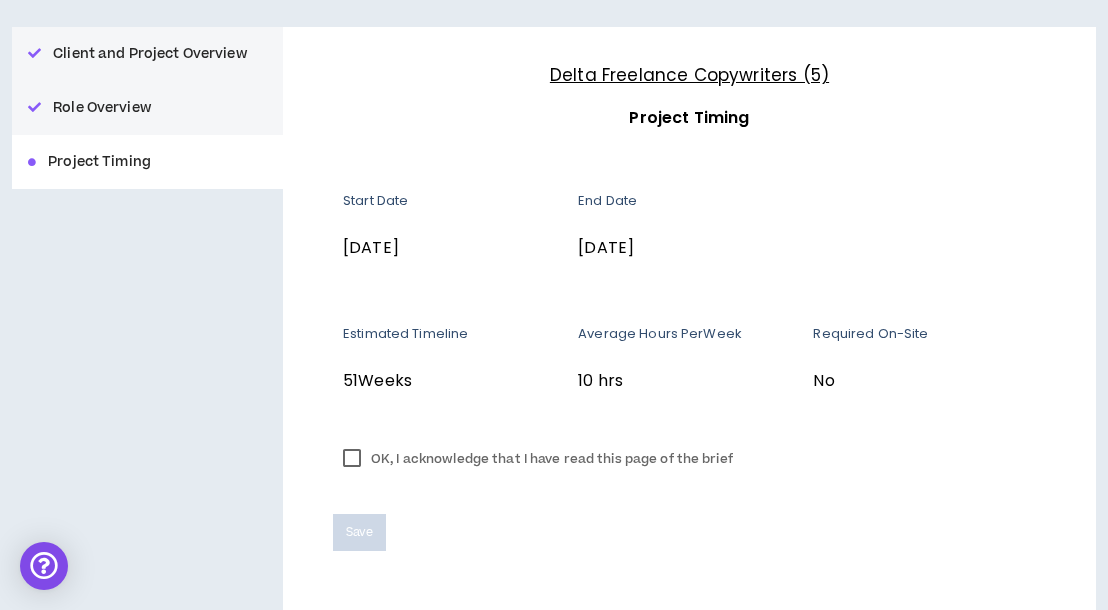 scroll, scrollTop: 226, scrollLeft: 0, axis: vertical 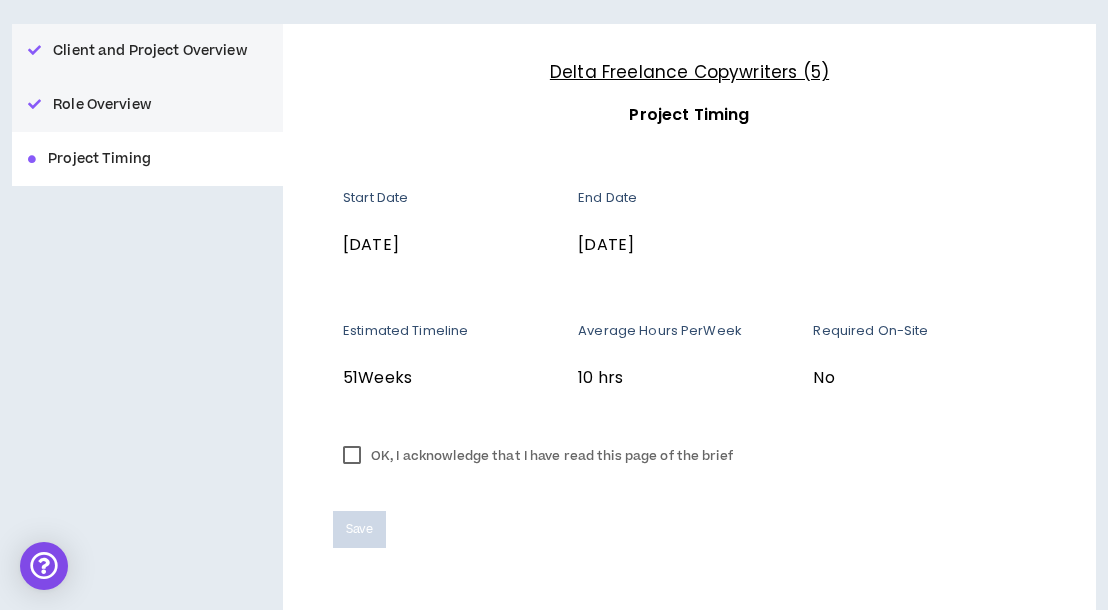 click on "OK, I acknowledge that I have read this page of the brief" at bounding box center [538, 456] 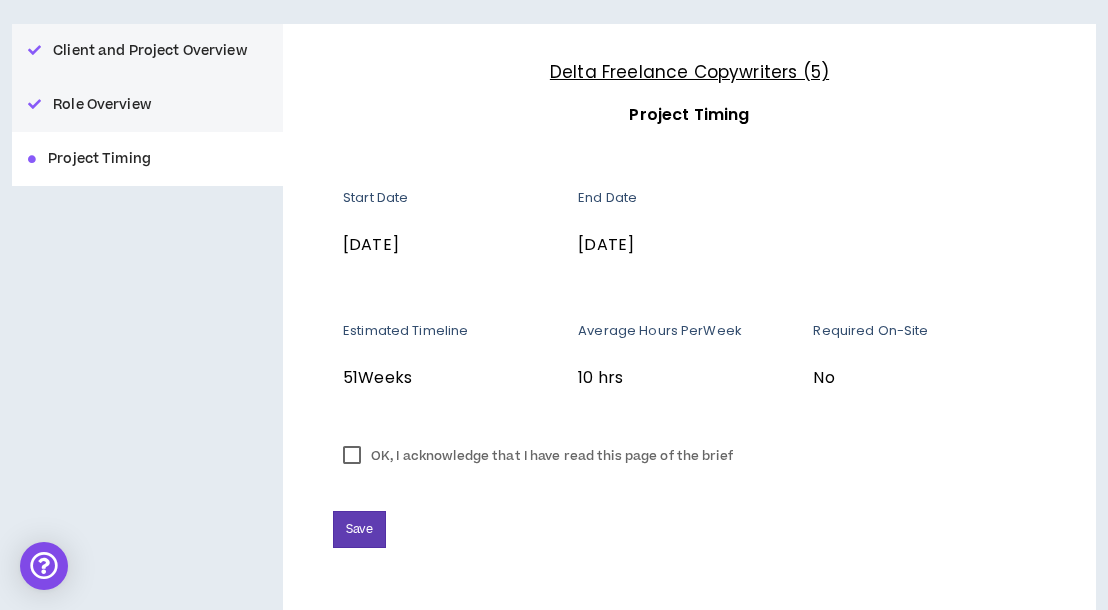 scroll, scrollTop: 284, scrollLeft: 0, axis: vertical 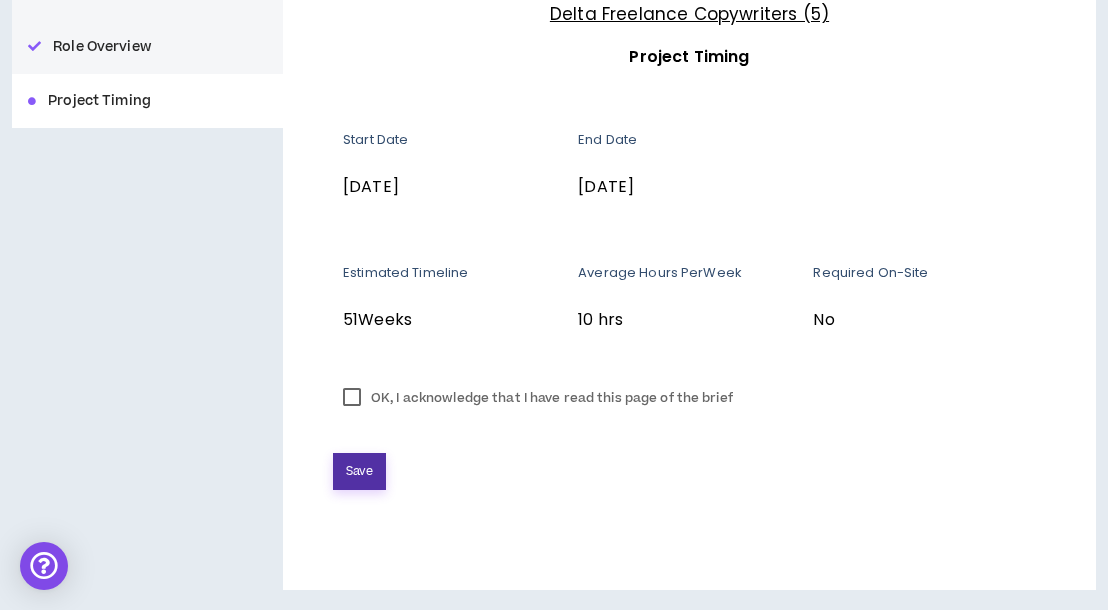 click on "Save" at bounding box center [359, 471] 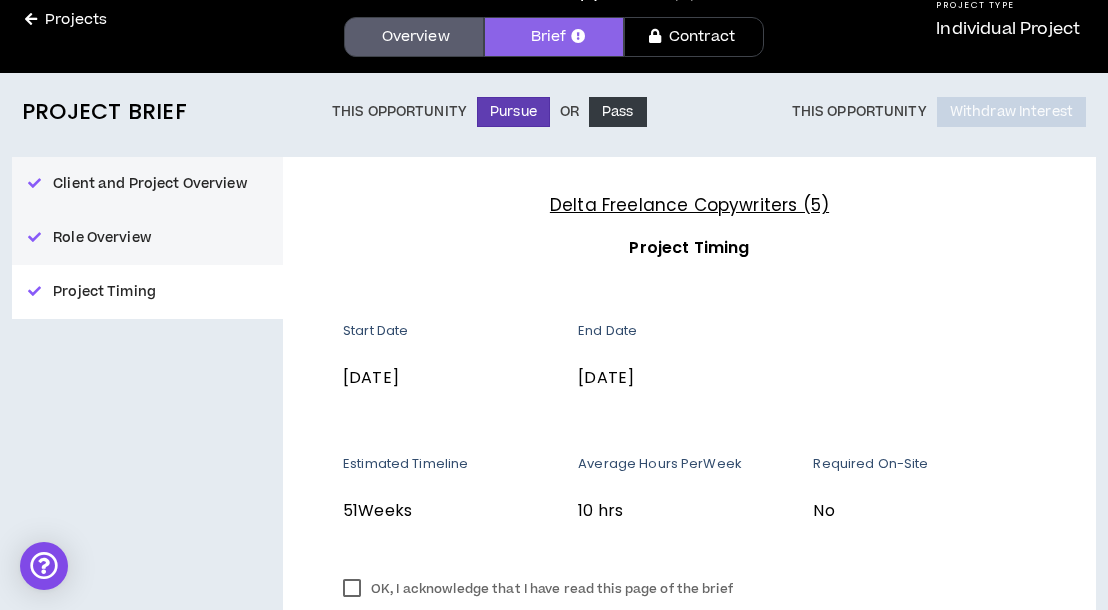 scroll, scrollTop: 0, scrollLeft: 0, axis: both 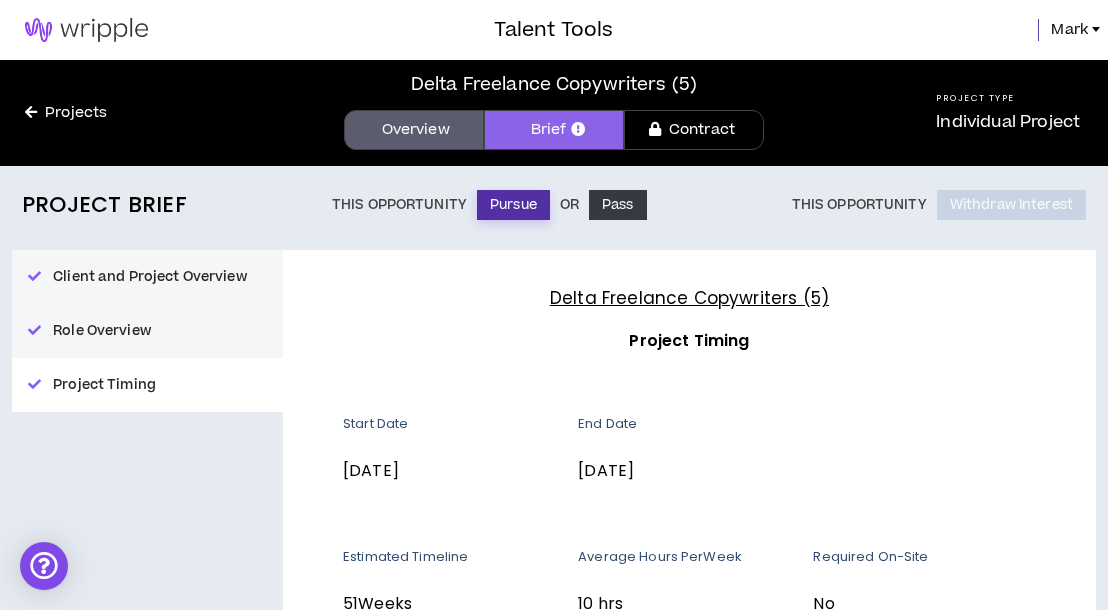 click on "Pursue" at bounding box center [513, 205] 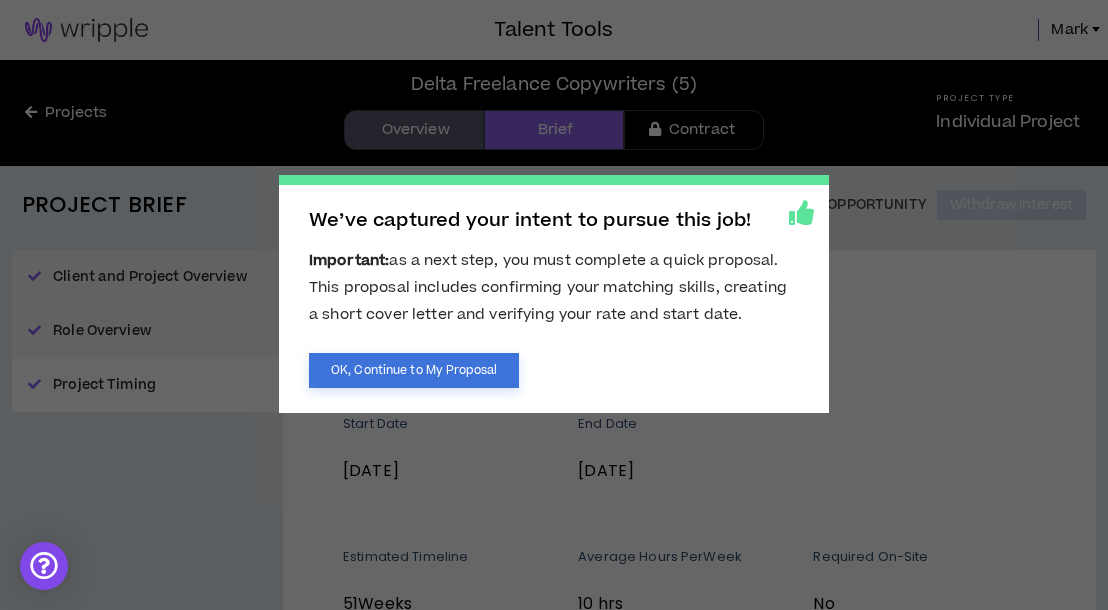 click on "OK, Continue to My Proposal" at bounding box center (414, 370) 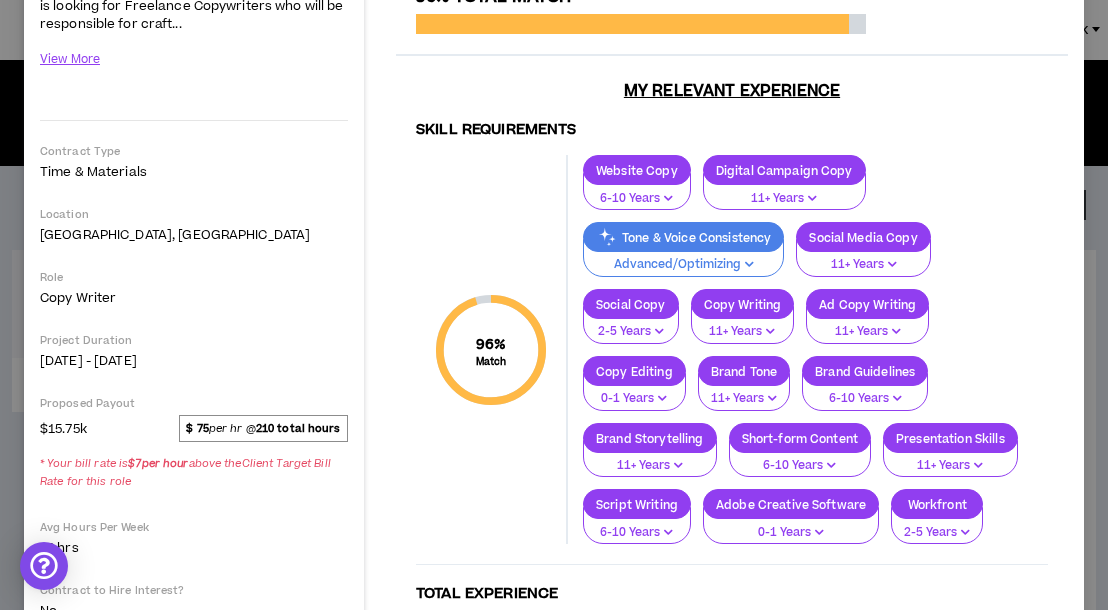 scroll, scrollTop: 266, scrollLeft: 0, axis: vertical 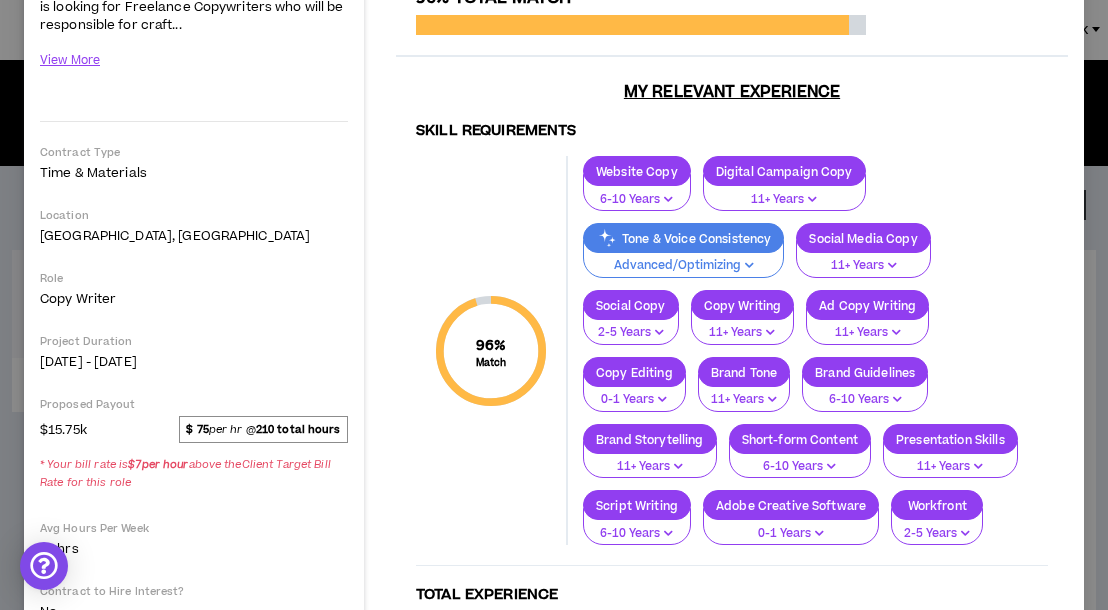 click on "Advanced/Optimizing" at bounding box center (683, 266) 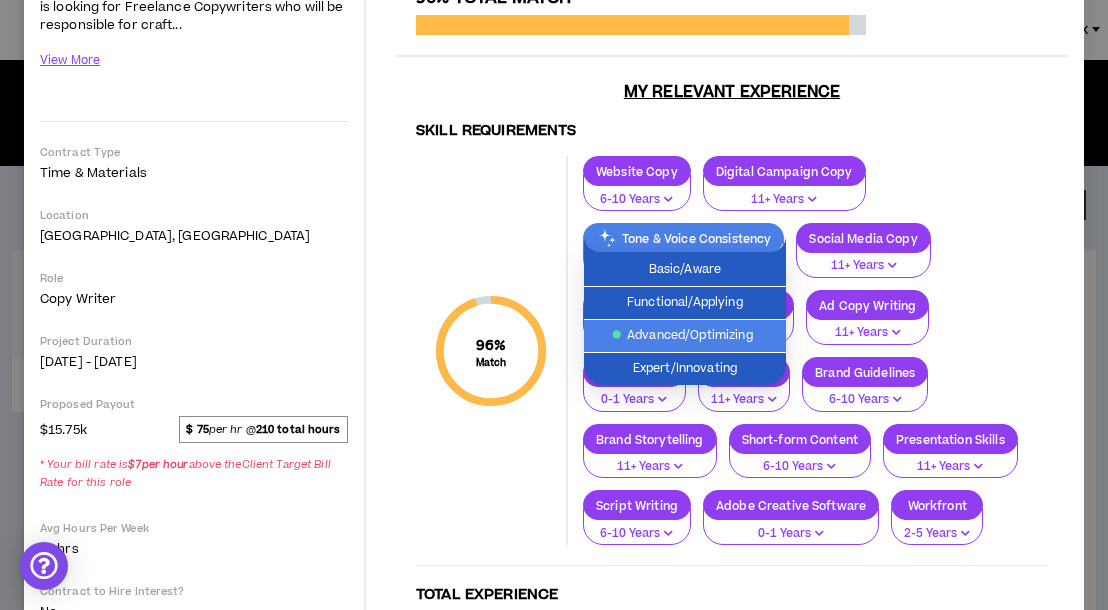 click on "Advanced/Optimizing" at bounding box center [685, 336] 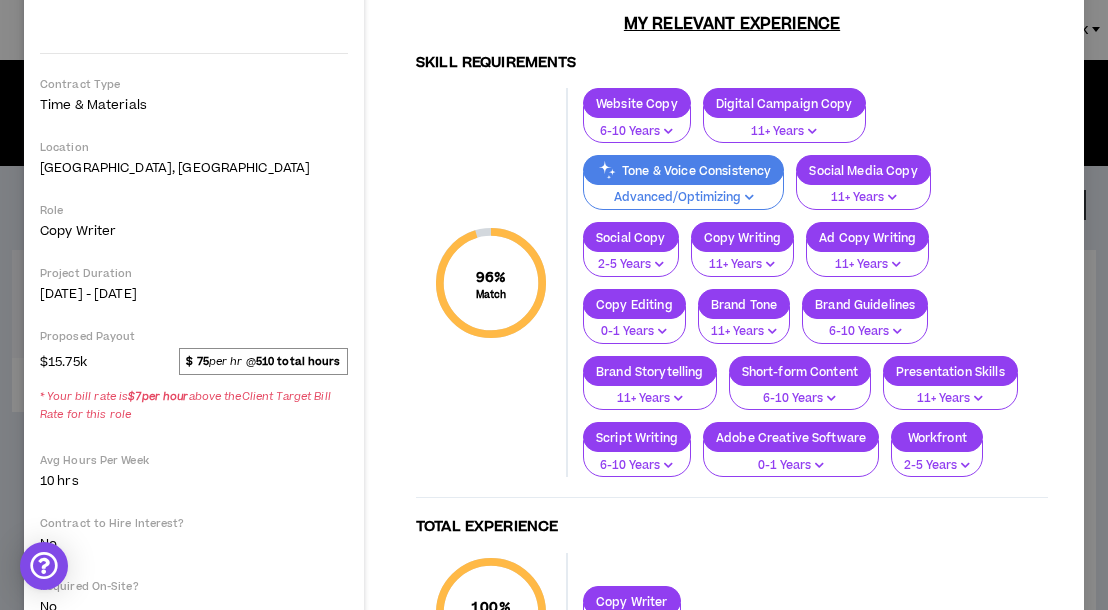 scroll, scrollTop: 339, scrollLeft: 0, axis: vertical 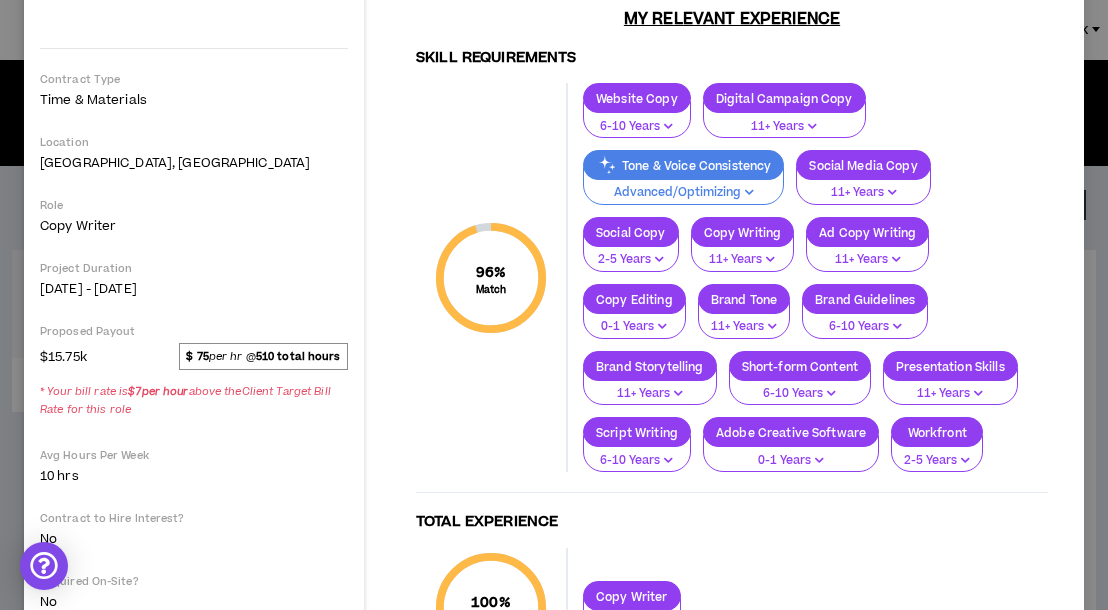 click on "Advanced/Optimizing" at bounding box center [683, 193] 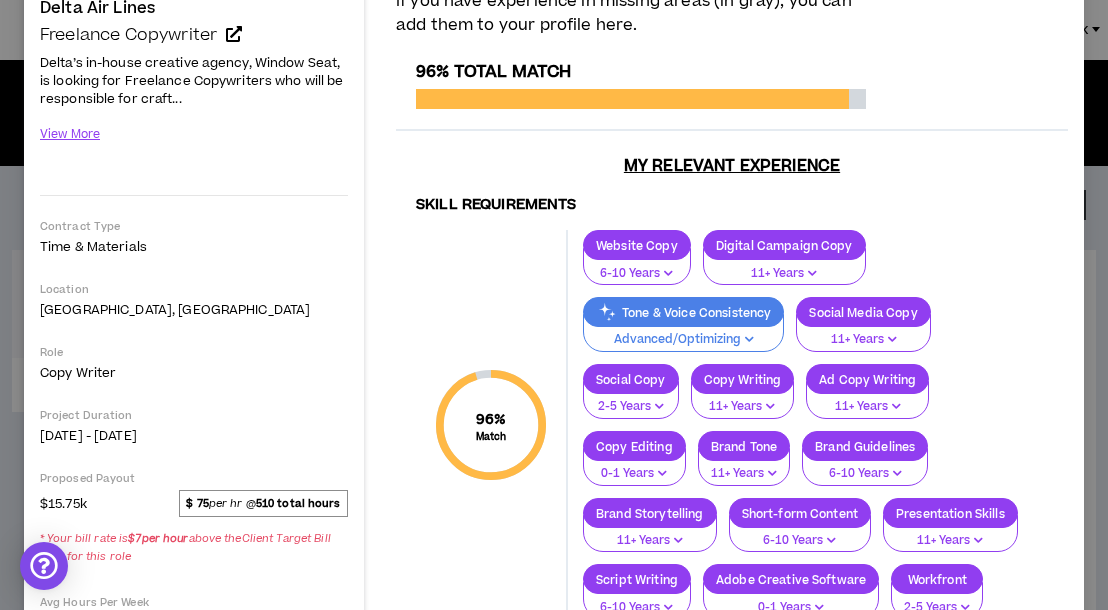 scroll, scrollTop: 0, scrollLeft: 0, axis: both 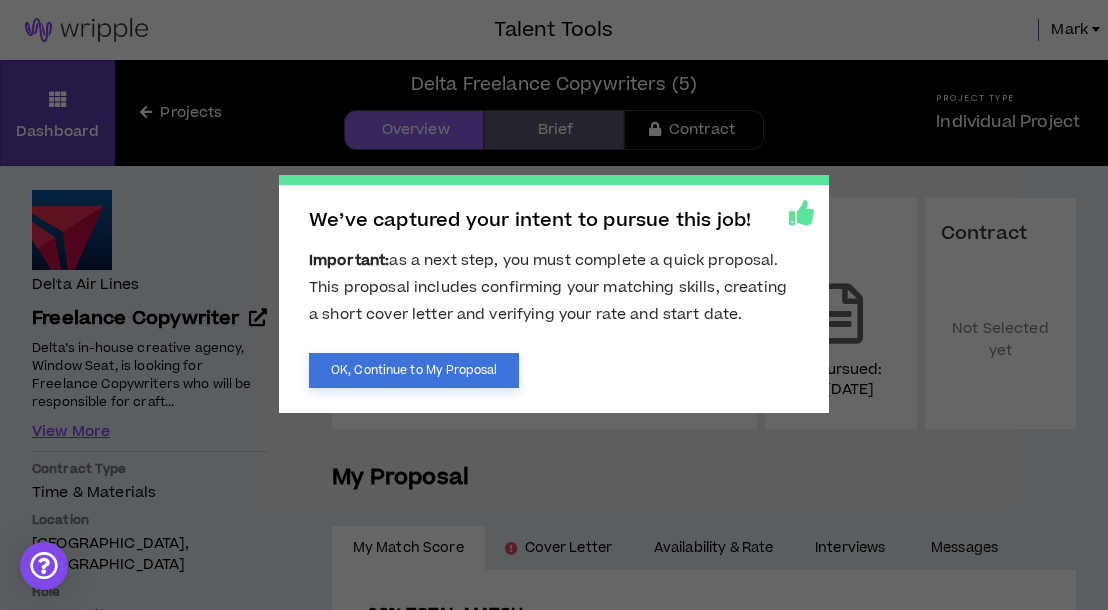 click on "OK, Continue to My Proposal" at bounding box center [414, 370] 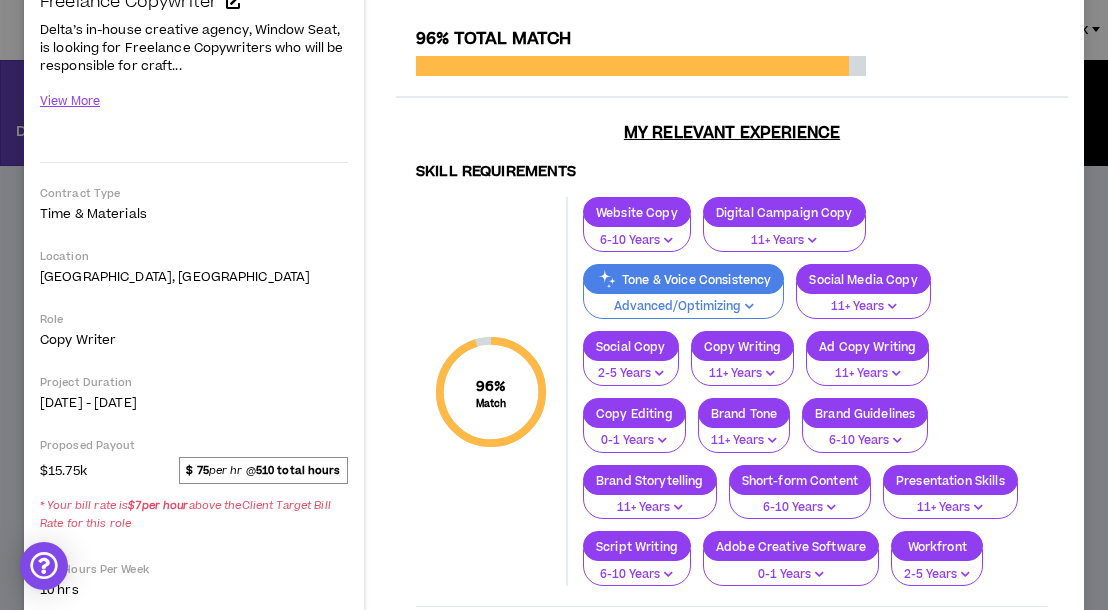 scroll, scrollTop: 0, scrollLeft: 0, axis: both 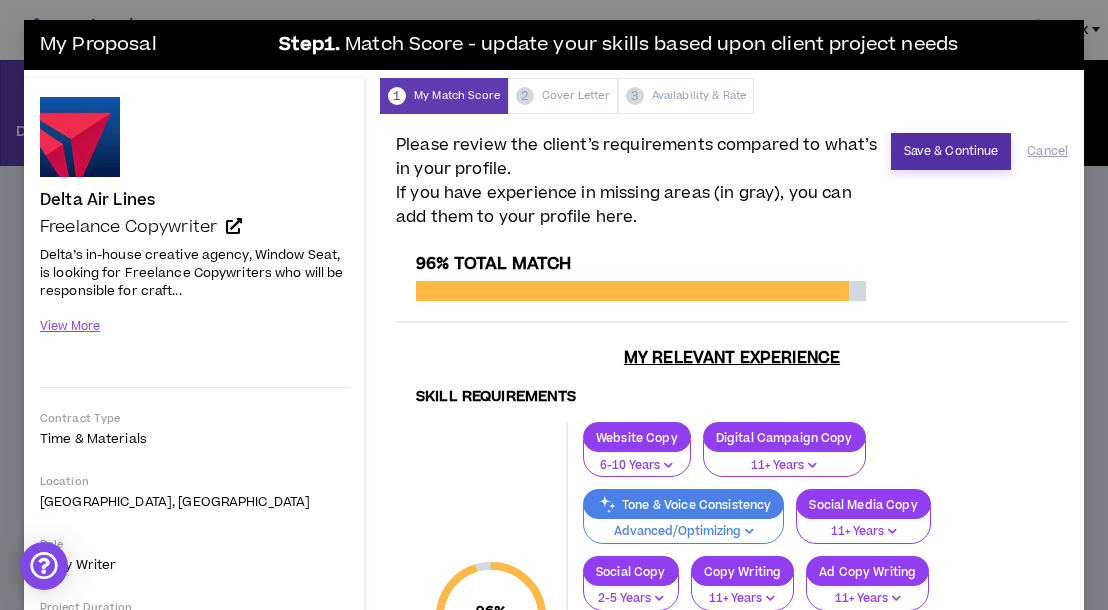 click on "Save & Continue" at bounding box center (951, 151) 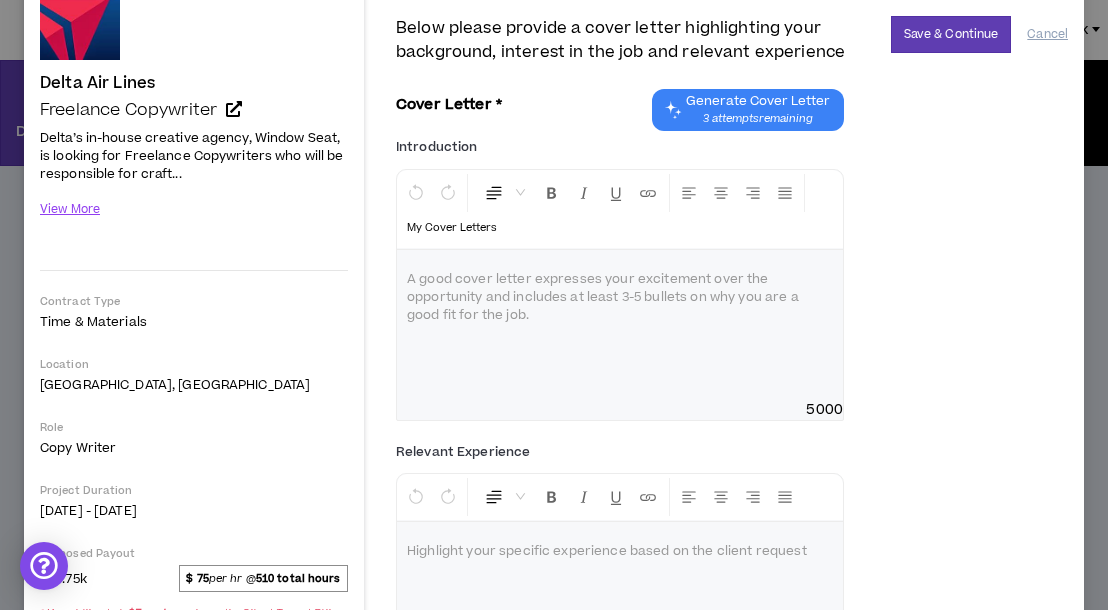 scroll, scrollTop: 0, scrollLeft: 0, axis: both 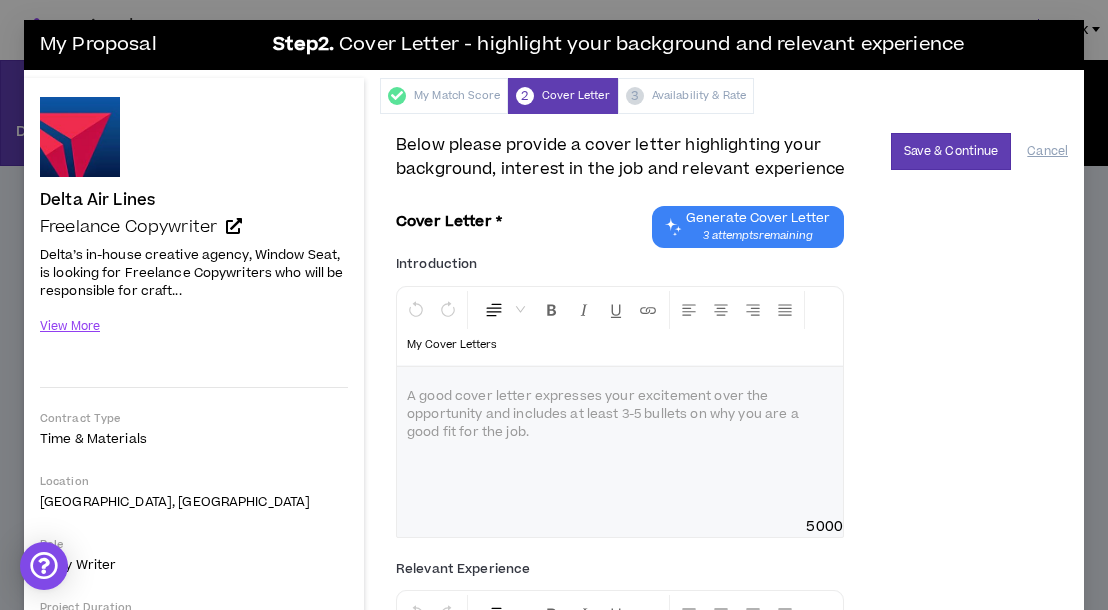 click at bounding box center (620, 397) 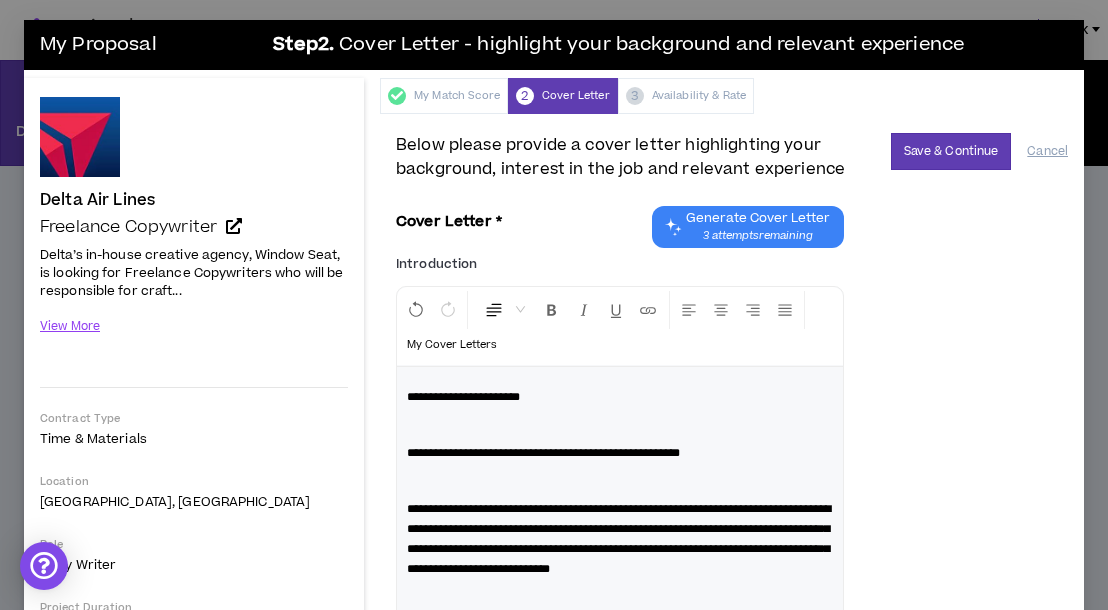 scroll, scrollTop: 24, scrollLeft: 0, axis: vertical 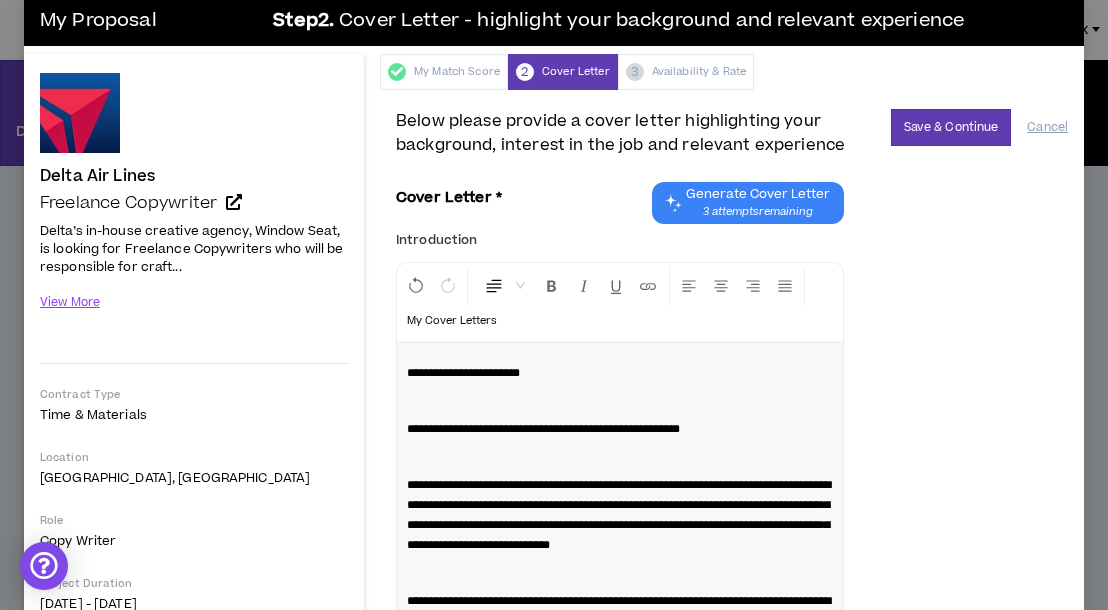 click on "**********" at bounding box center (543, 429) 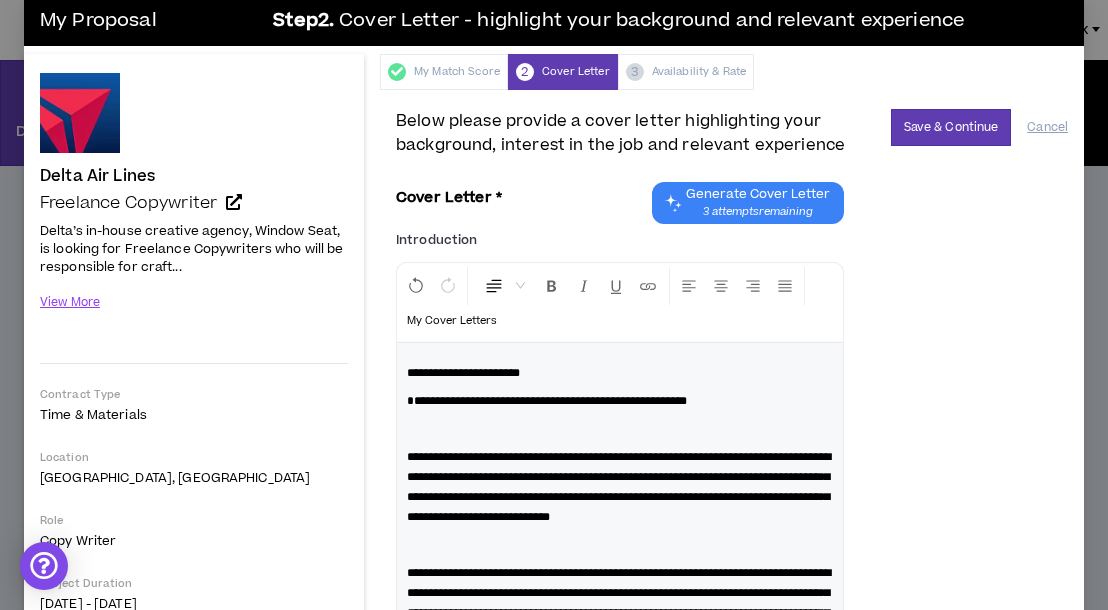 click on "**********" at bounding box center [619, 487] 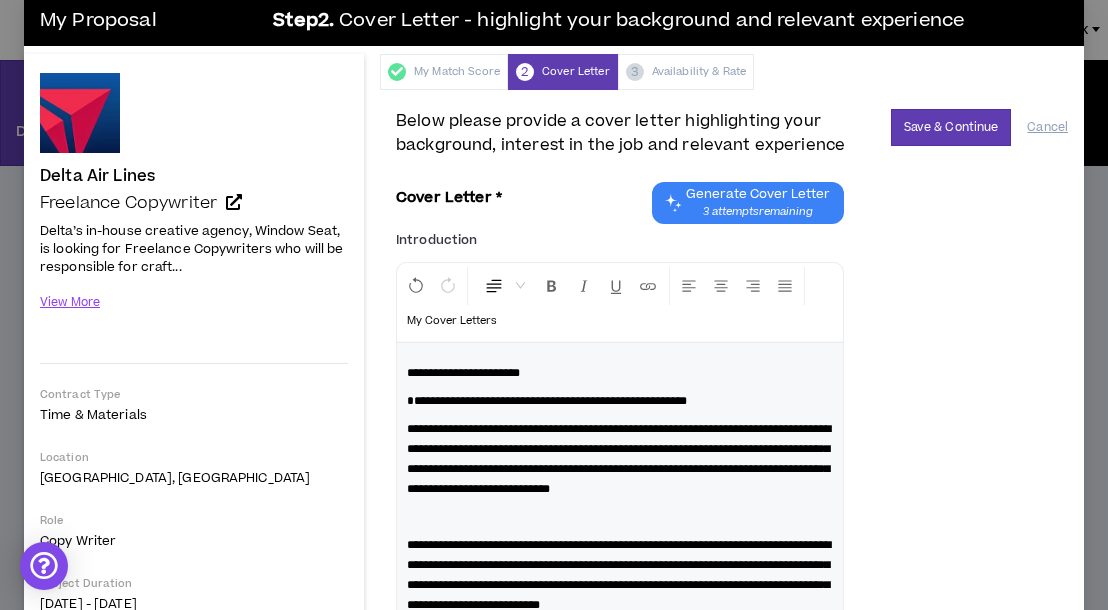click on "**********" at bounding box center [619, 575] 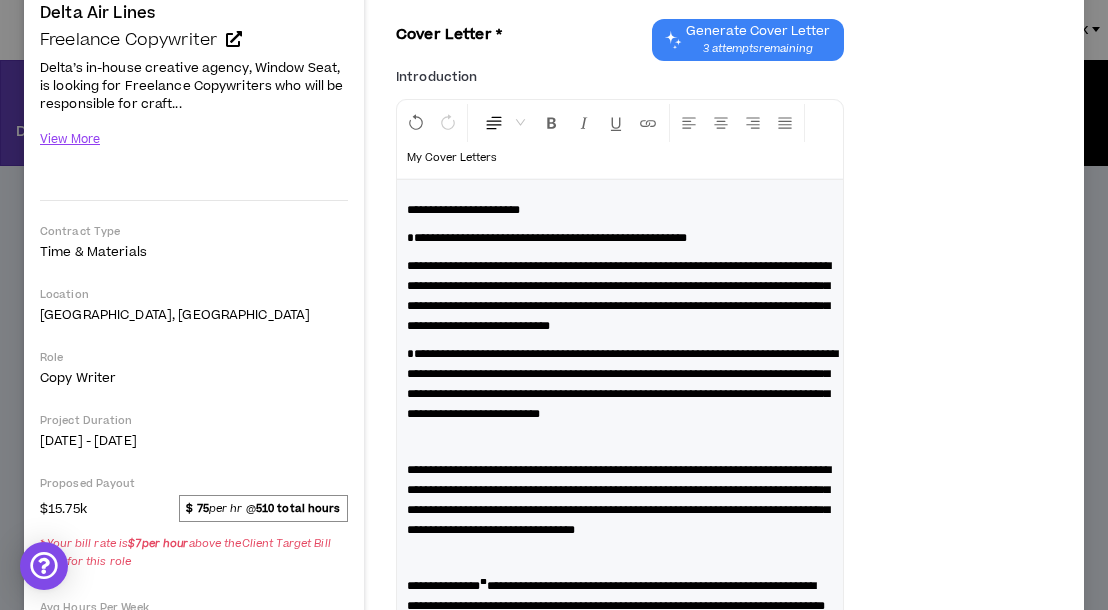 scroll, scrollTop: 233, scrollLeft: 0, axis: vertical 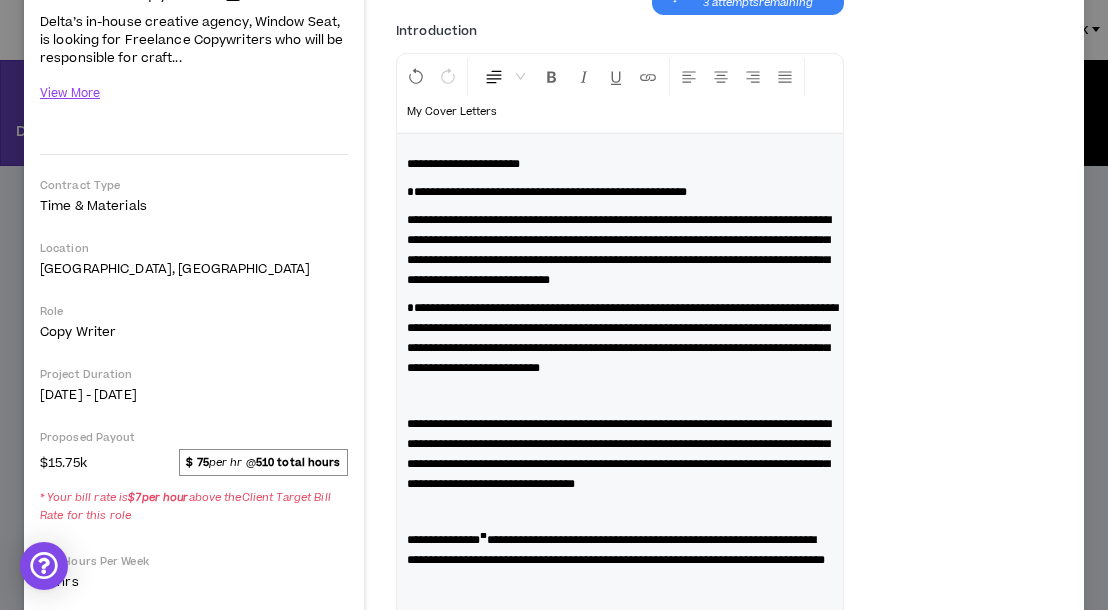click on "**********" at bounding box center (619, 454) 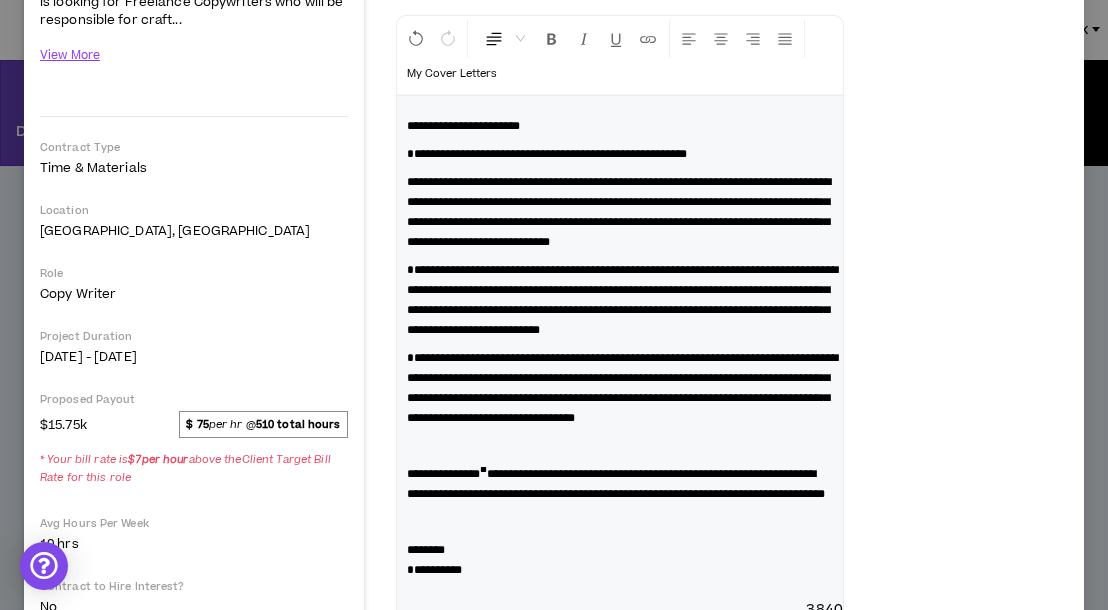 scroll, scrollTop: 275, scrollLeft: 0, axis: vertical 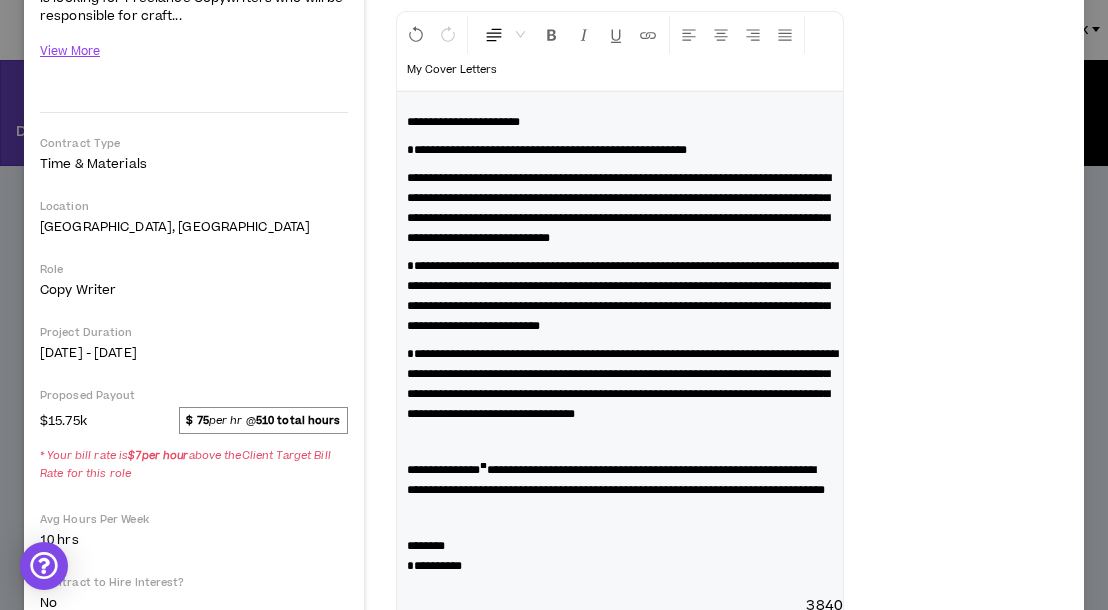 click on "**********" at bounding box center (443, 470) 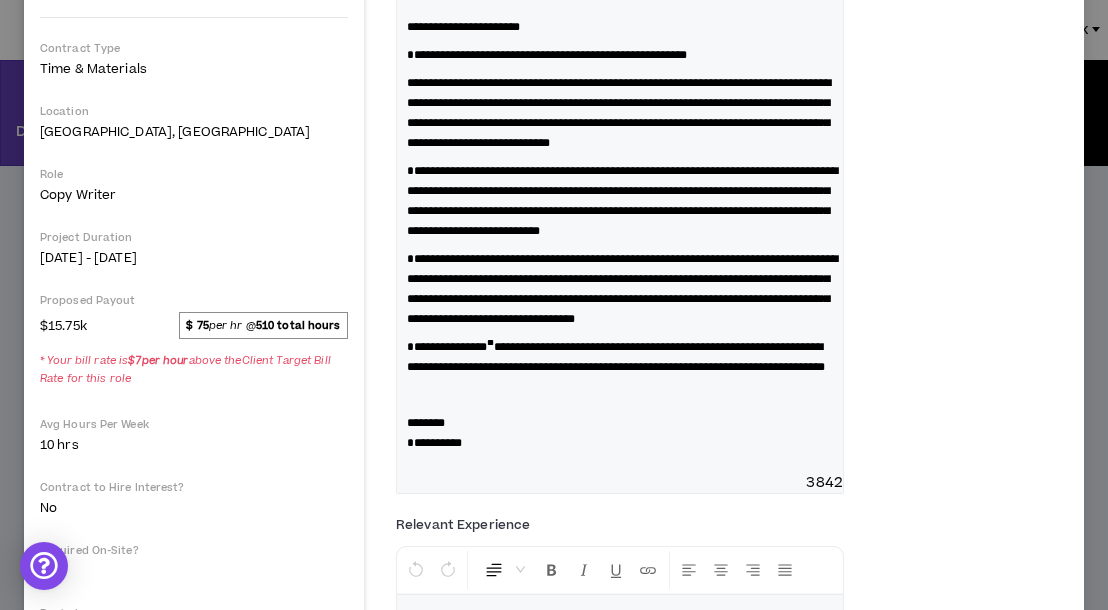 scroll, scrollTop: 440, scrollLeft: 0, axis: vertical 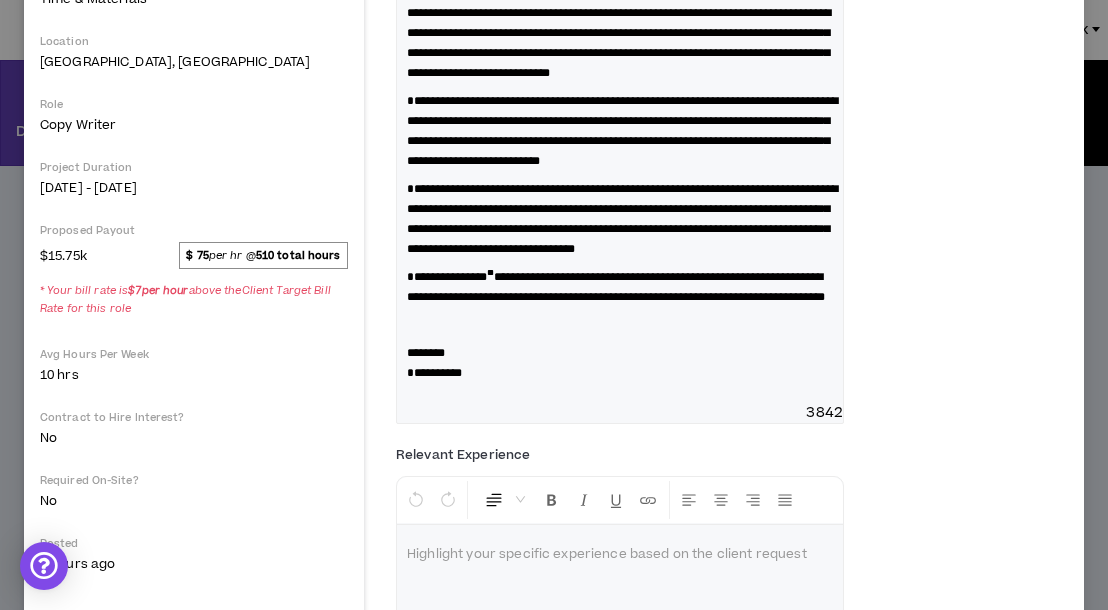 click on "*******" at bounding box center (426, 353) 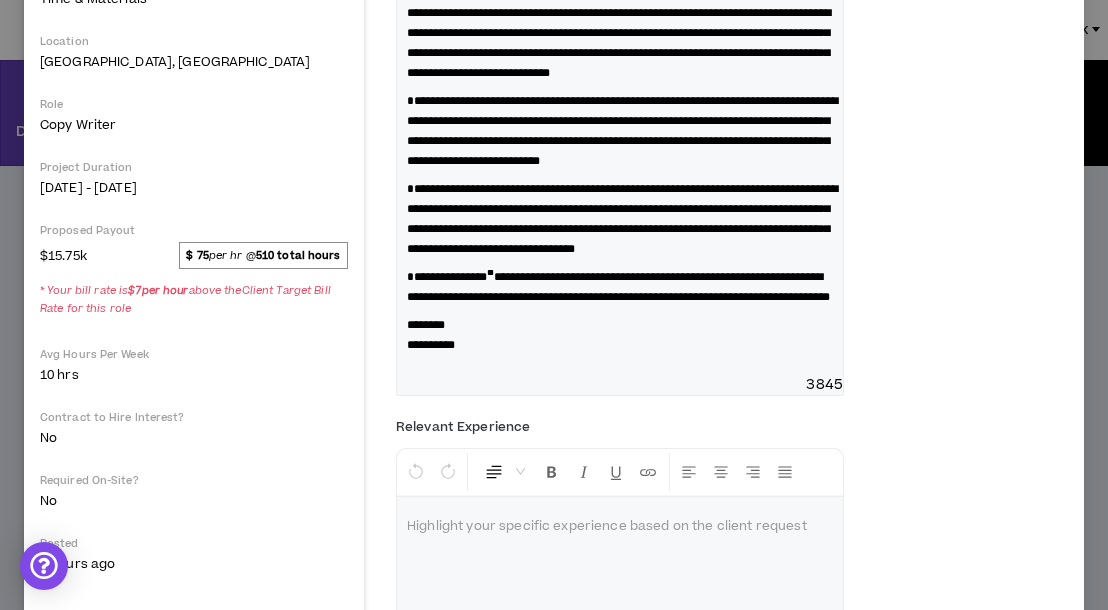 click on "**********" at bounding box center (447, 277) 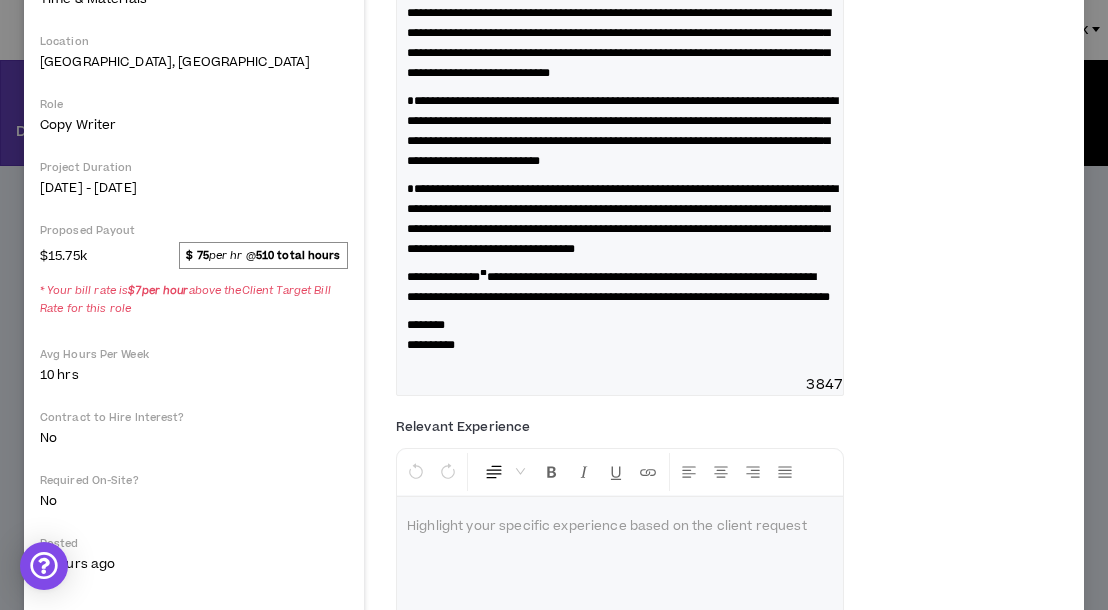 click on "**********" at bounding box center [622, 219] 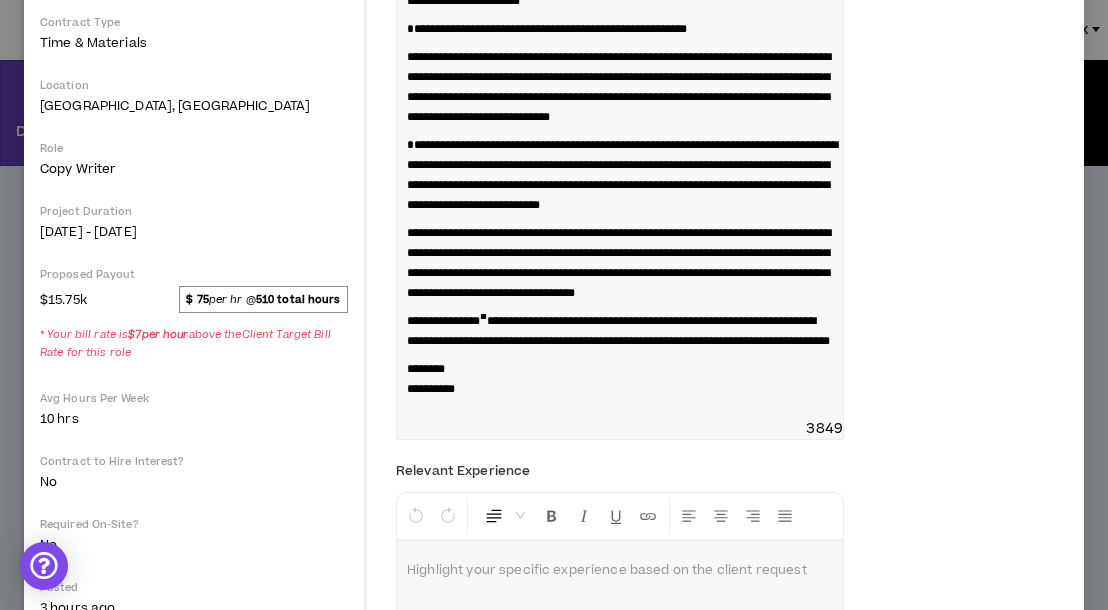 scroll, scrollTop: 390, scrollLeft: 0, axis: vertical 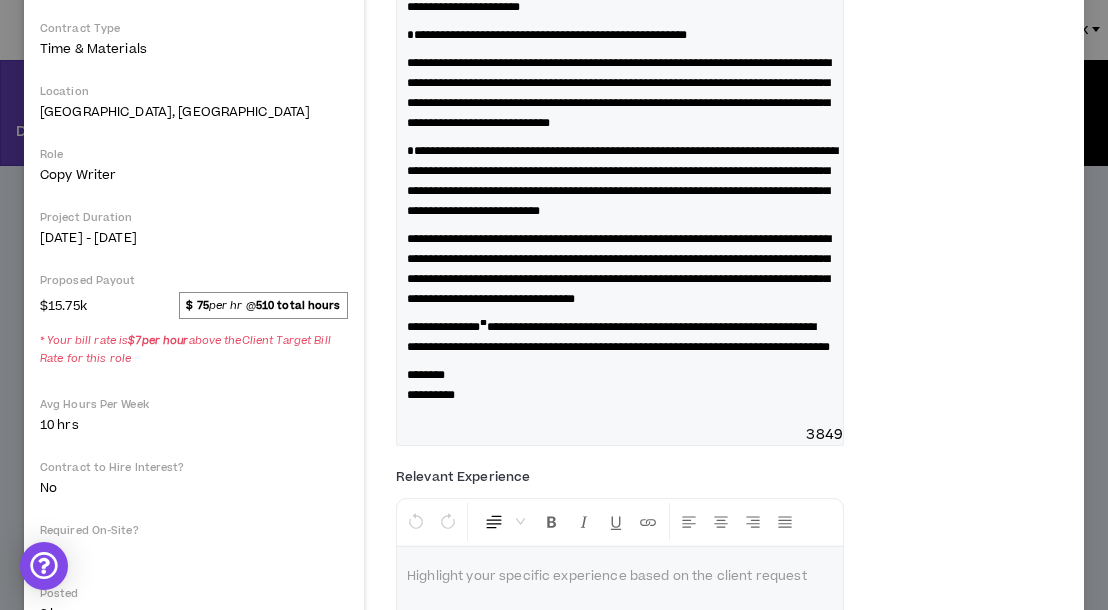 click on "**********" at bounding box center (622, 181) 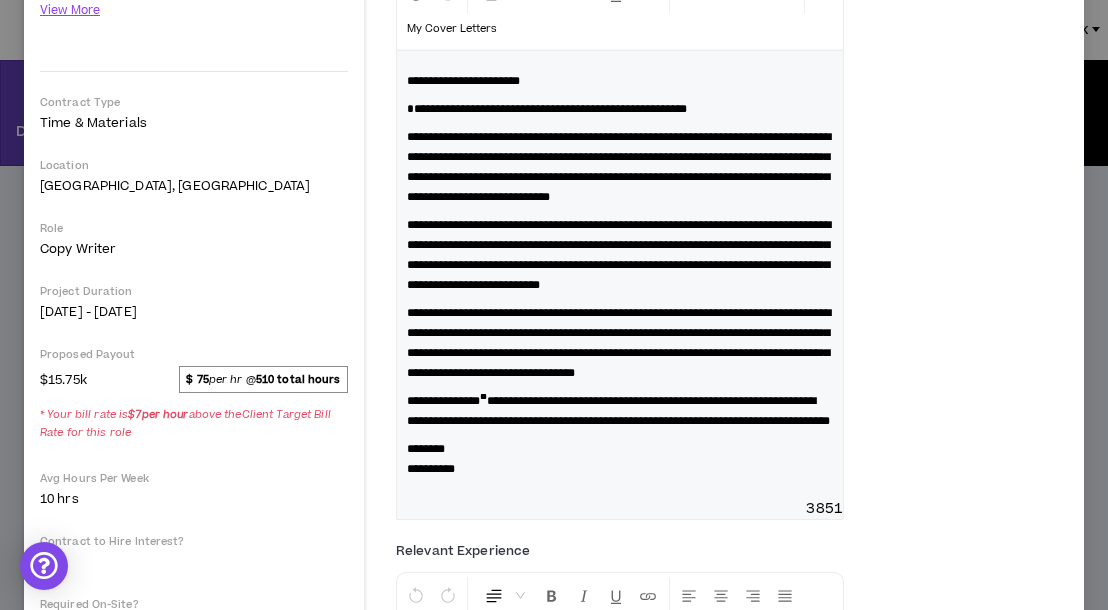 scroll, scrollTop: 312, scrollLeft: 0, axis: vertical 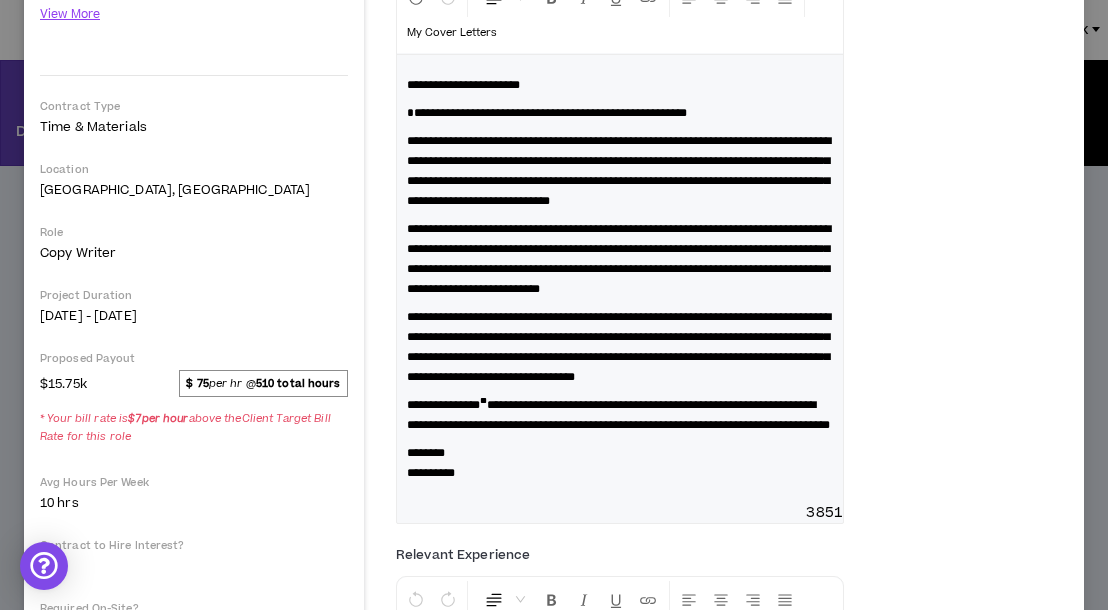 click on "**********" at bounding box center [547, 113] 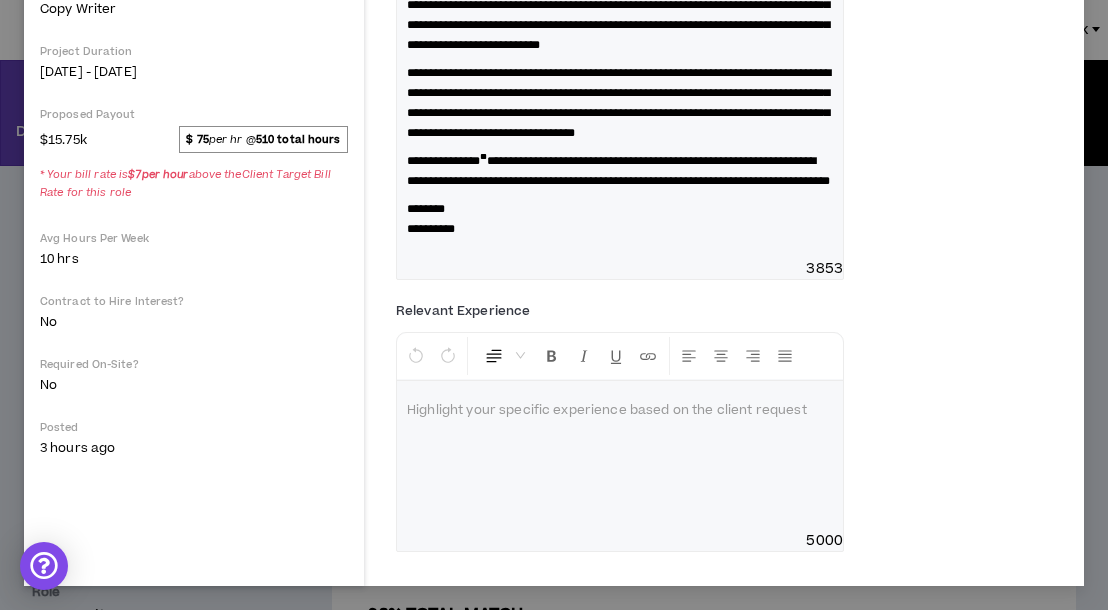 scroll, scrollTop: 636, scrollLeft: 0, axis: vertical 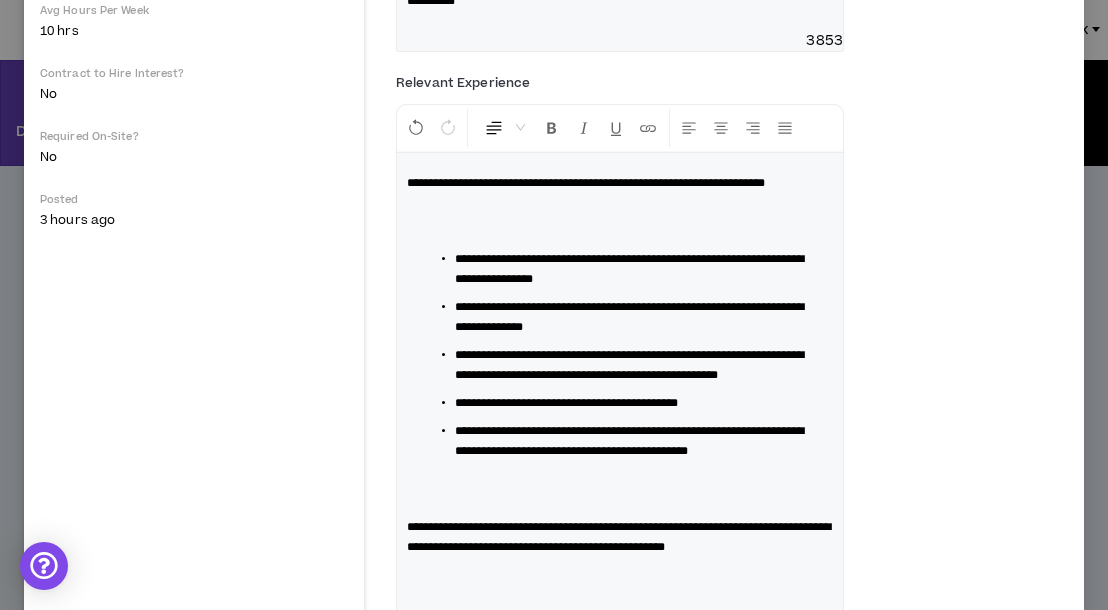 click on "**********" at bounding box center (628, 355) 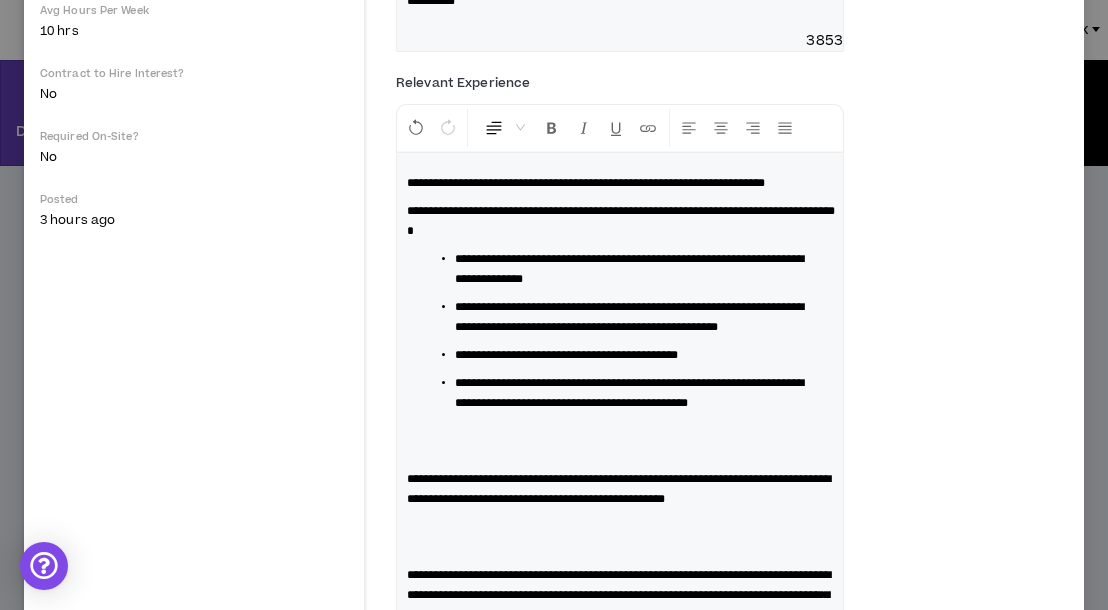 click on "Normal" at bounding box center [504, 128] 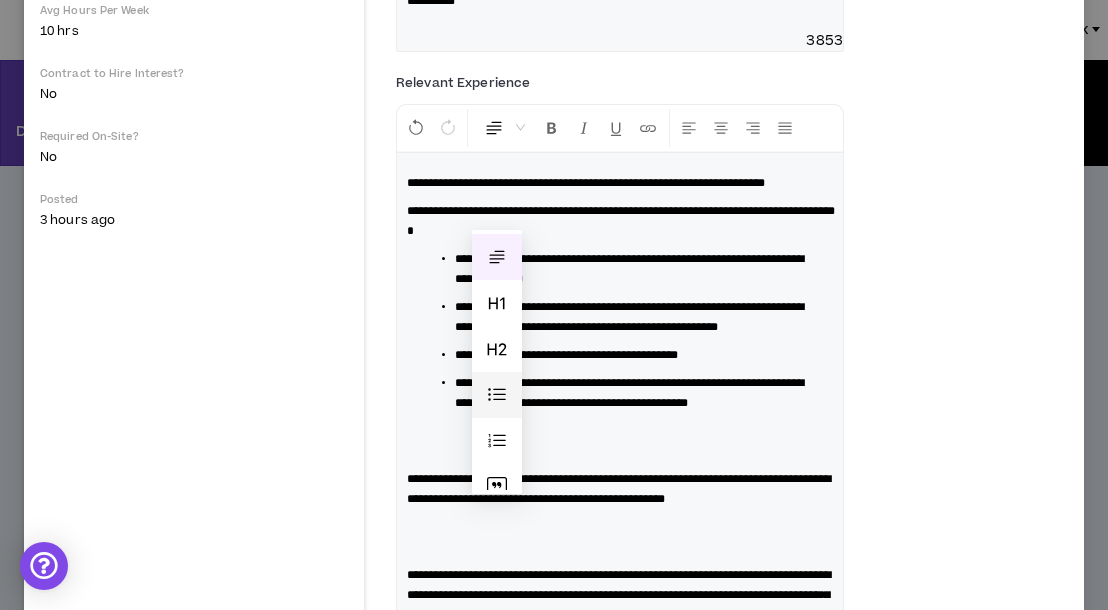click at bounding box center (497, 395) 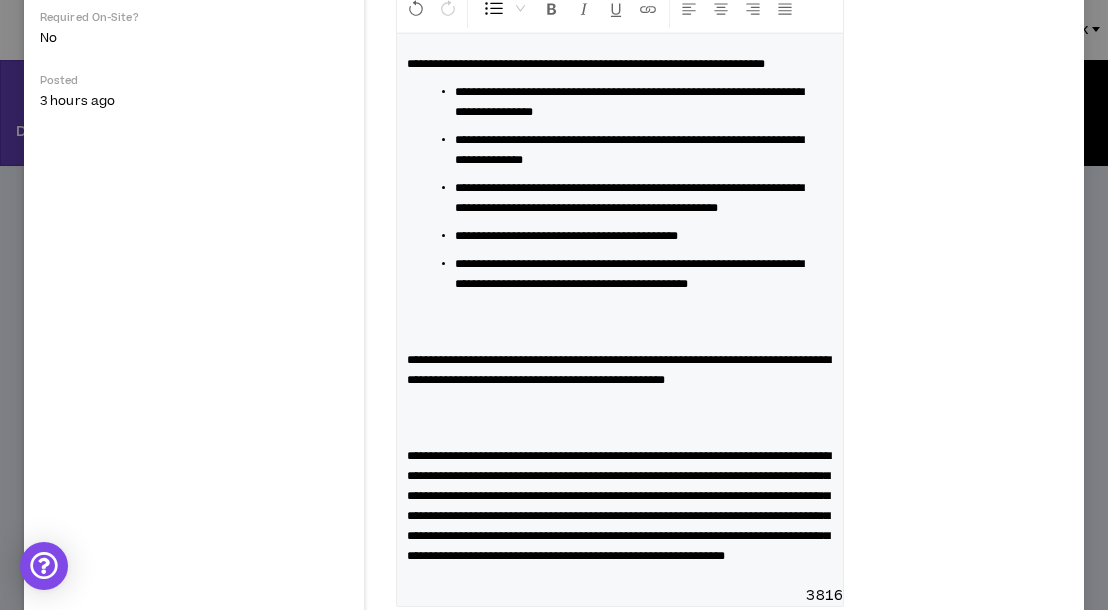scroll, scrollTop: 963, scrollLeft: 0, axis: vertical 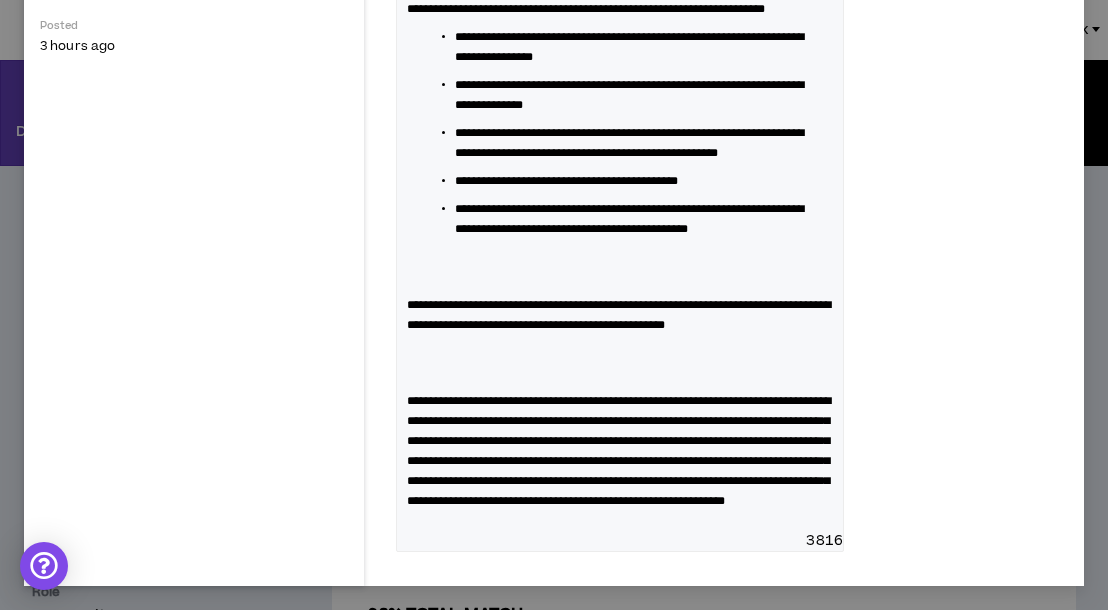 click on "**********" at bounding box center (620, 255) 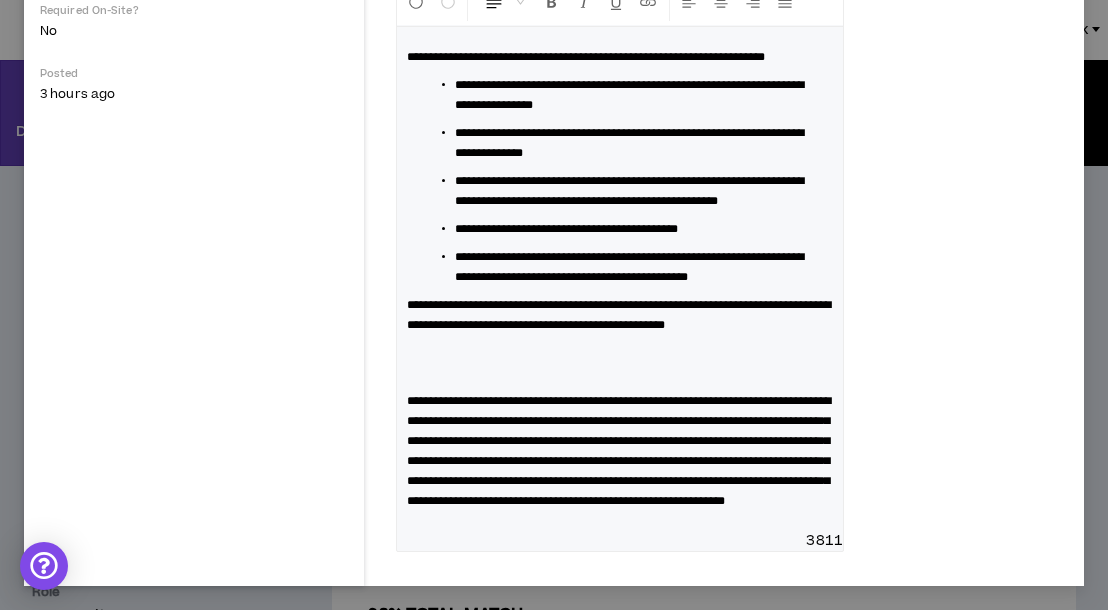 click on "**********" at bounding box center [620, 279] 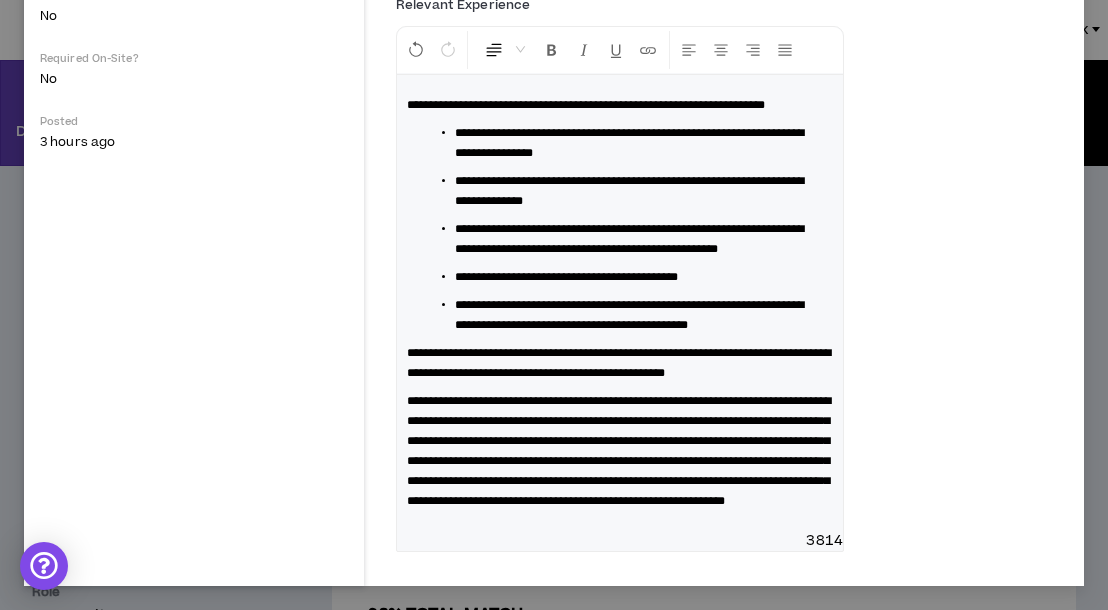 scroll, scrollTop: 990, scrollLeft: 0, axis: vertical 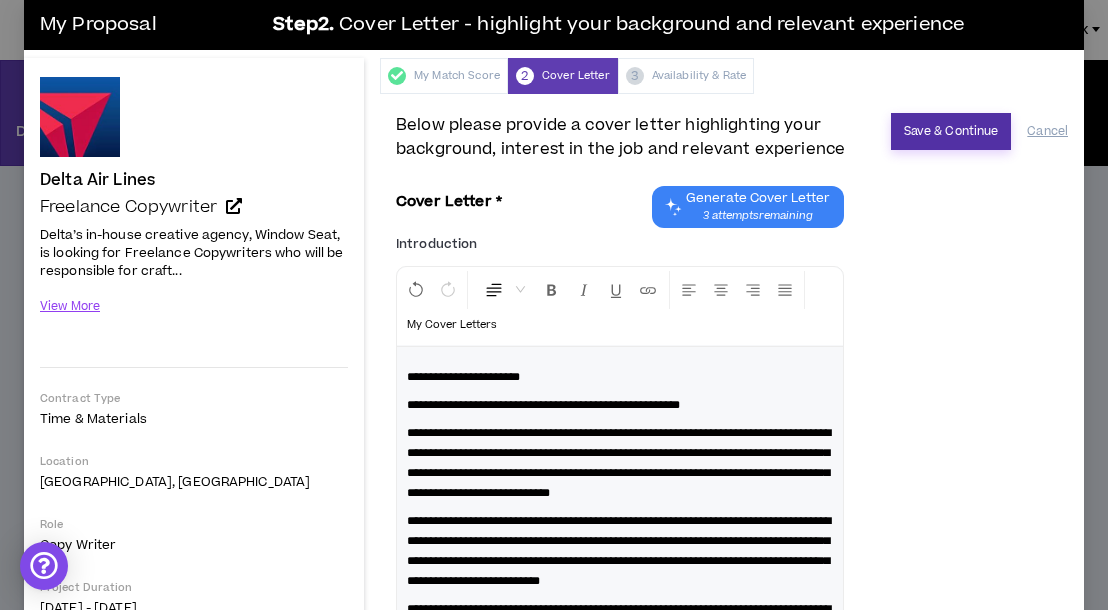 click on "Save & Continue" at bounding box center [951, 131] 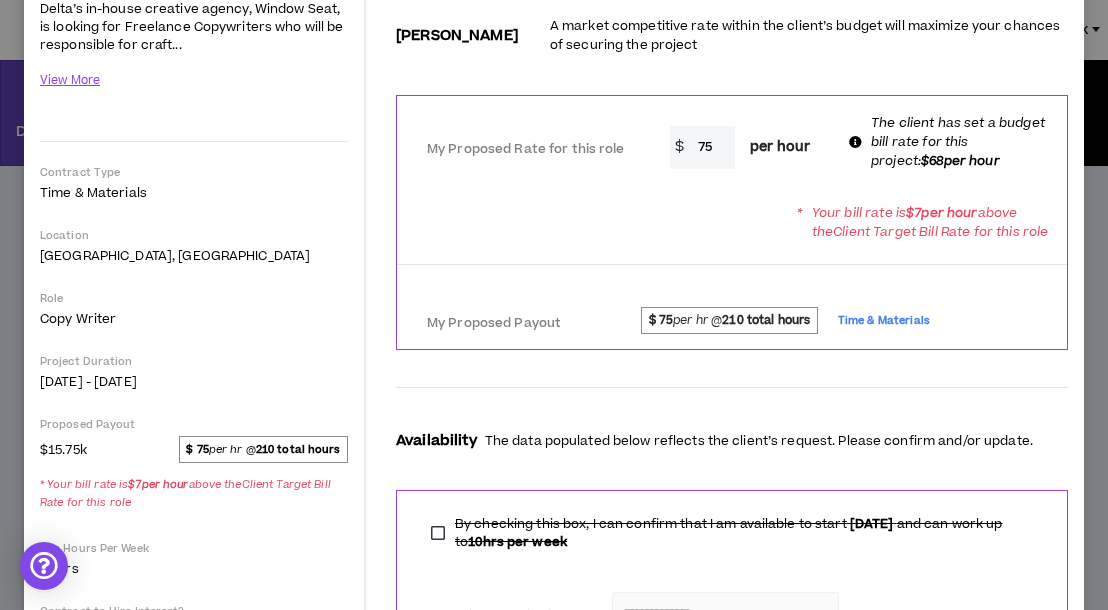 scroll, scrollTop: 147, scrollLeft: 0, axis: vertical 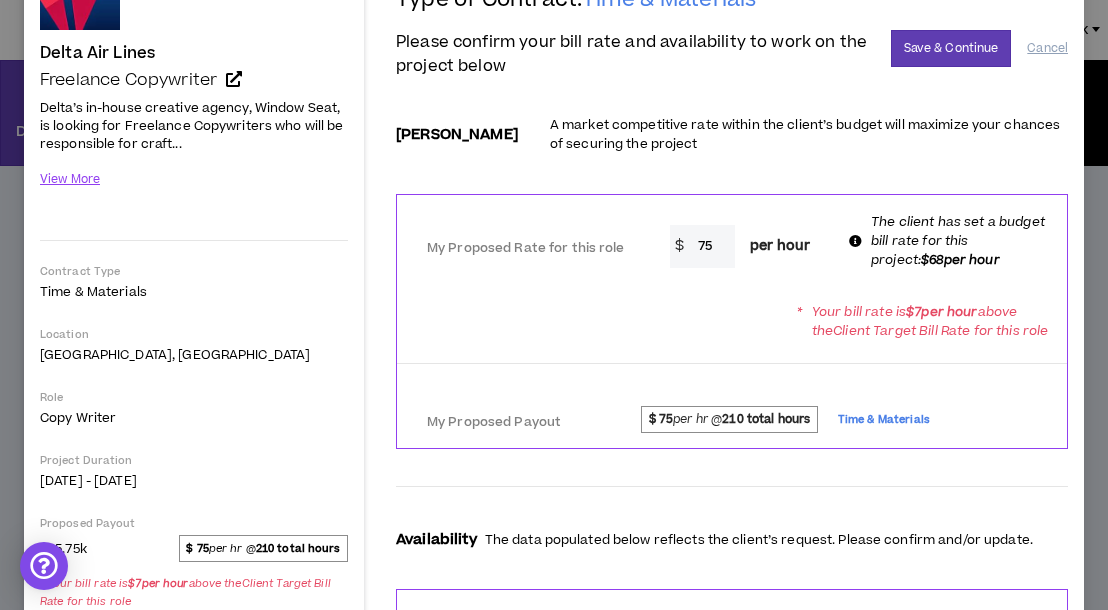 click on "75" at bounding box center [711, 246] 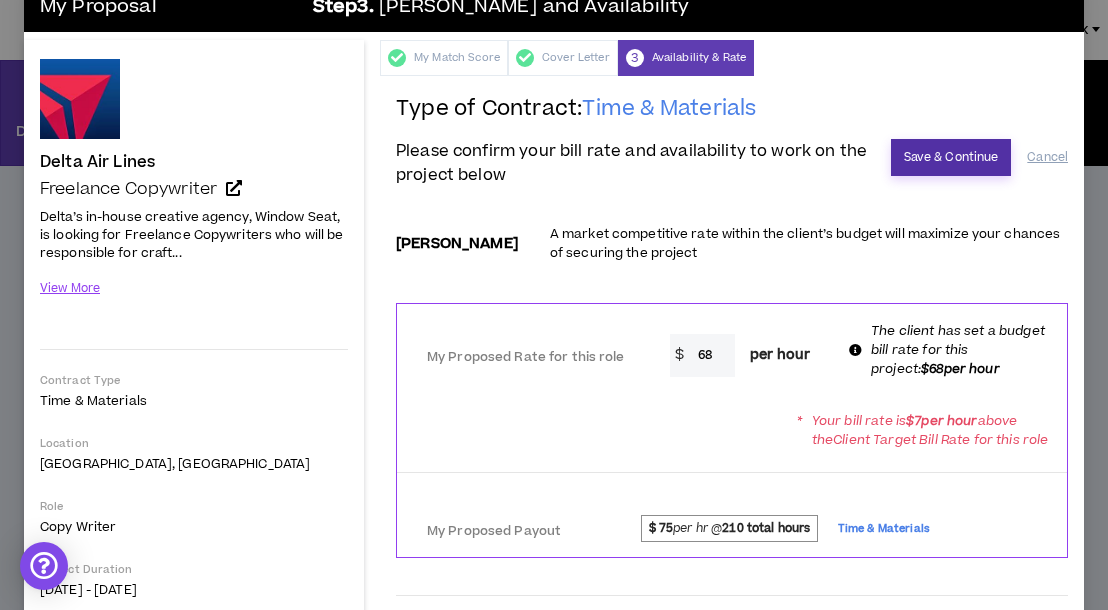 scroll, scrollTop: 0, scrollLeft: 0, axis: both 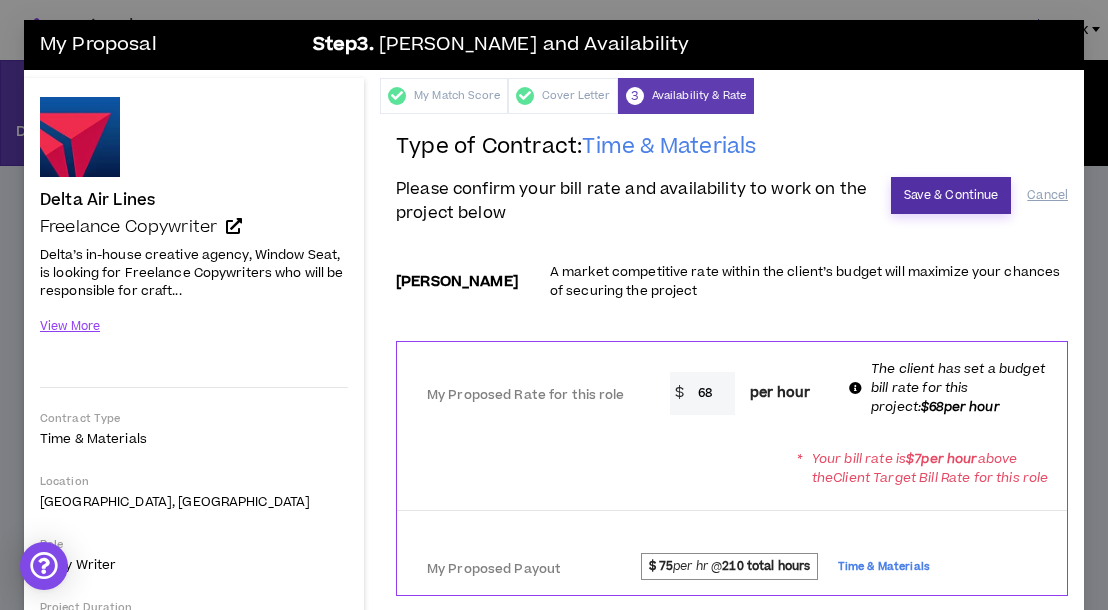 type on "68" 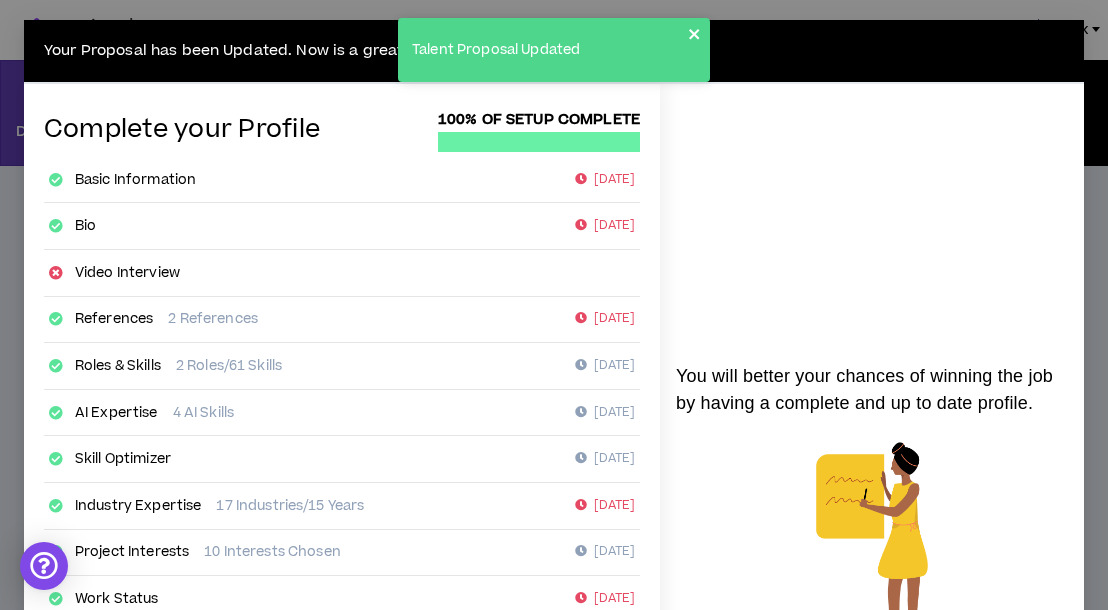 click 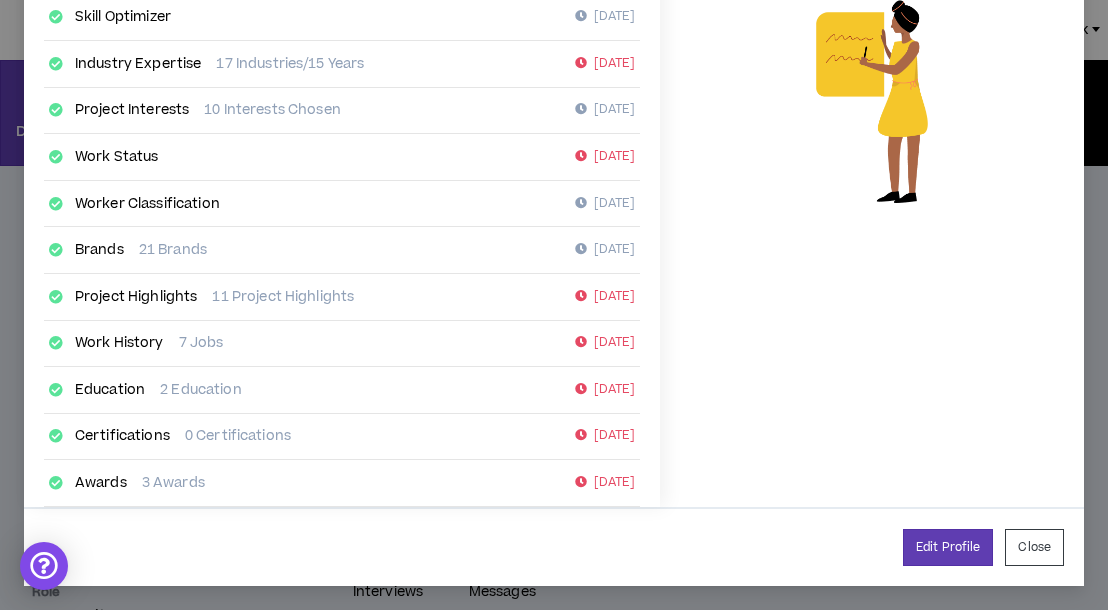 scroll, scrollTop: 435, scrollLeft: 0, axis: vertical 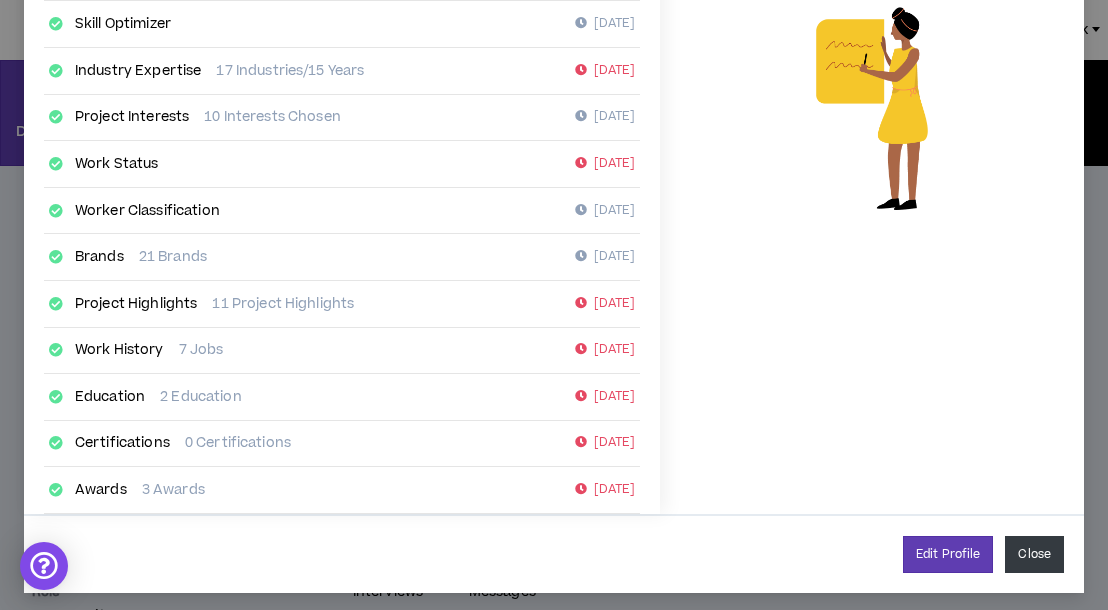click on "Close" at bounding box center (1034, 554) 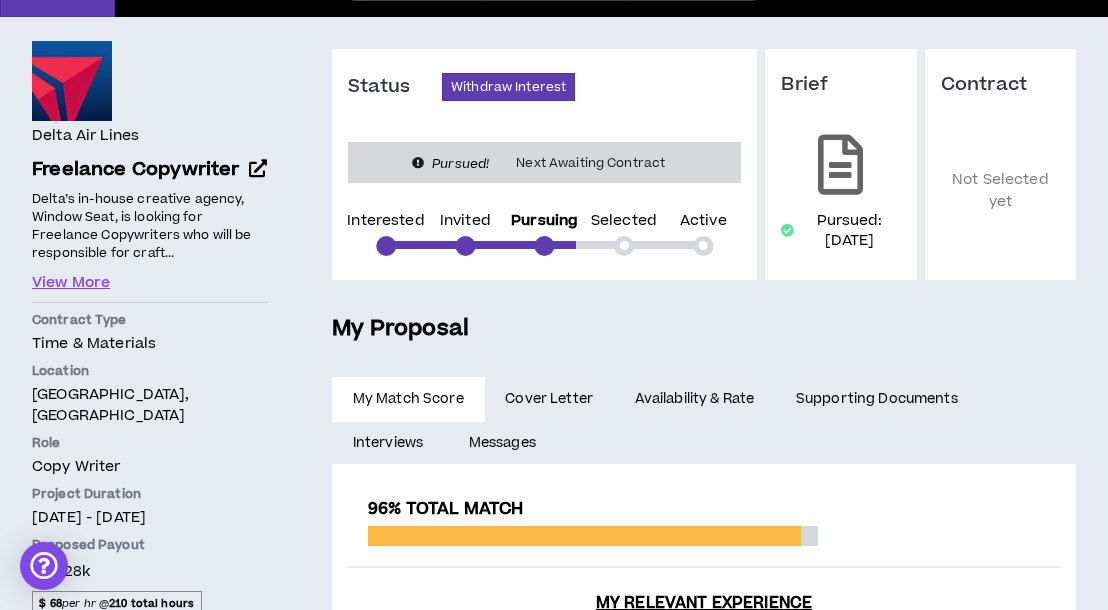 scroll, scrollTop: 0, scrollLeft: 0, axis: both 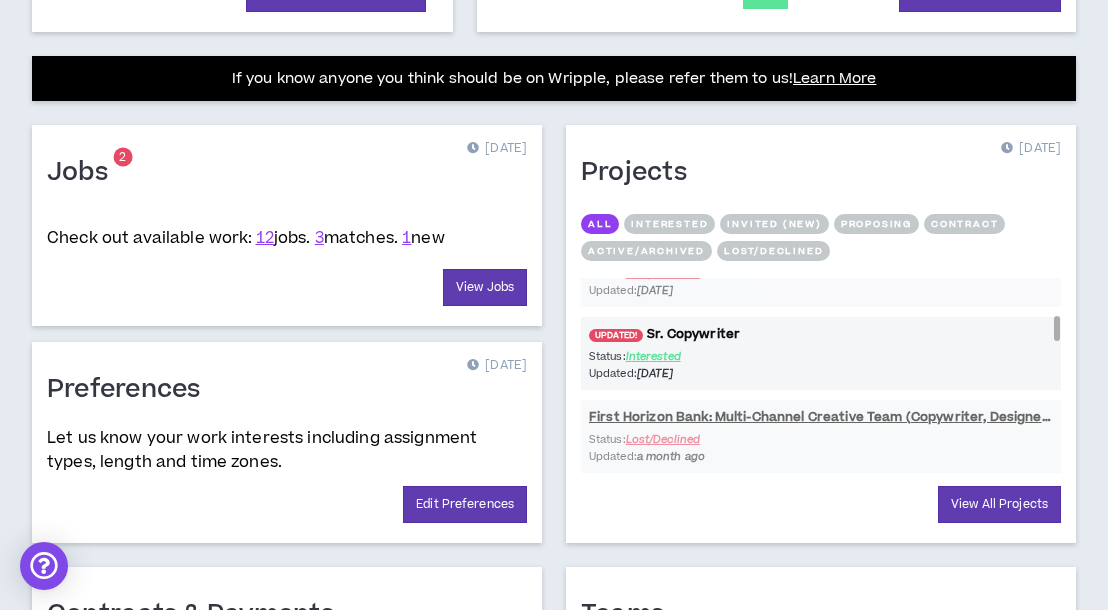 click on "UPDATED! Sr. Copywriter" at bounding box center (821, 334) 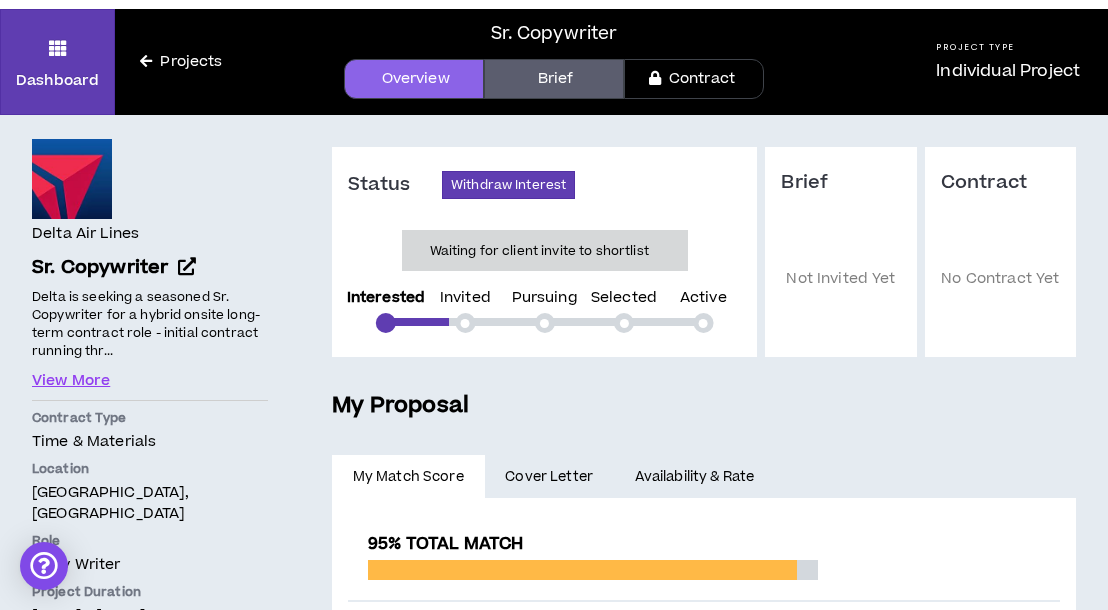 scroll, scrollTop: 48, scrollLeft: 0, axis: vertical 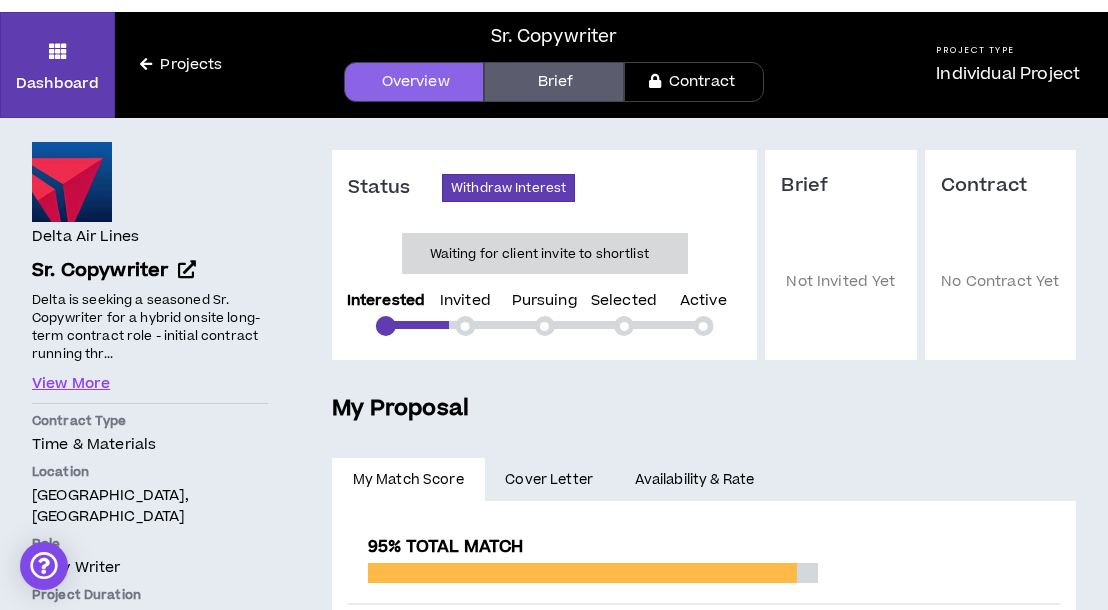 click on "Brief" at bounding box center (554, 82) 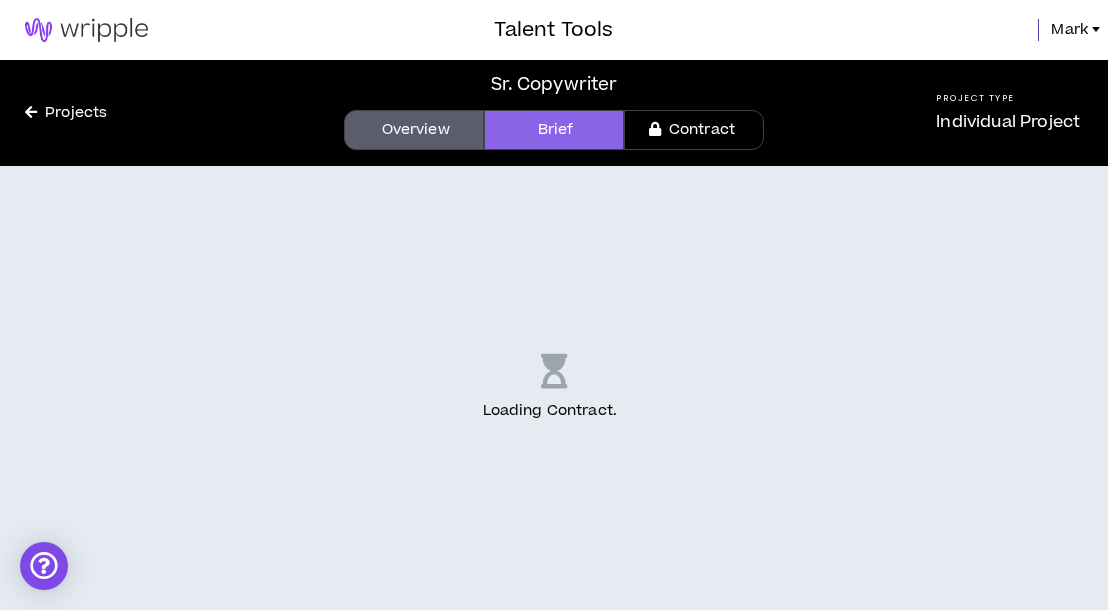 scroll, scrollTop: 0, scrollLeft: 0, axis: both 